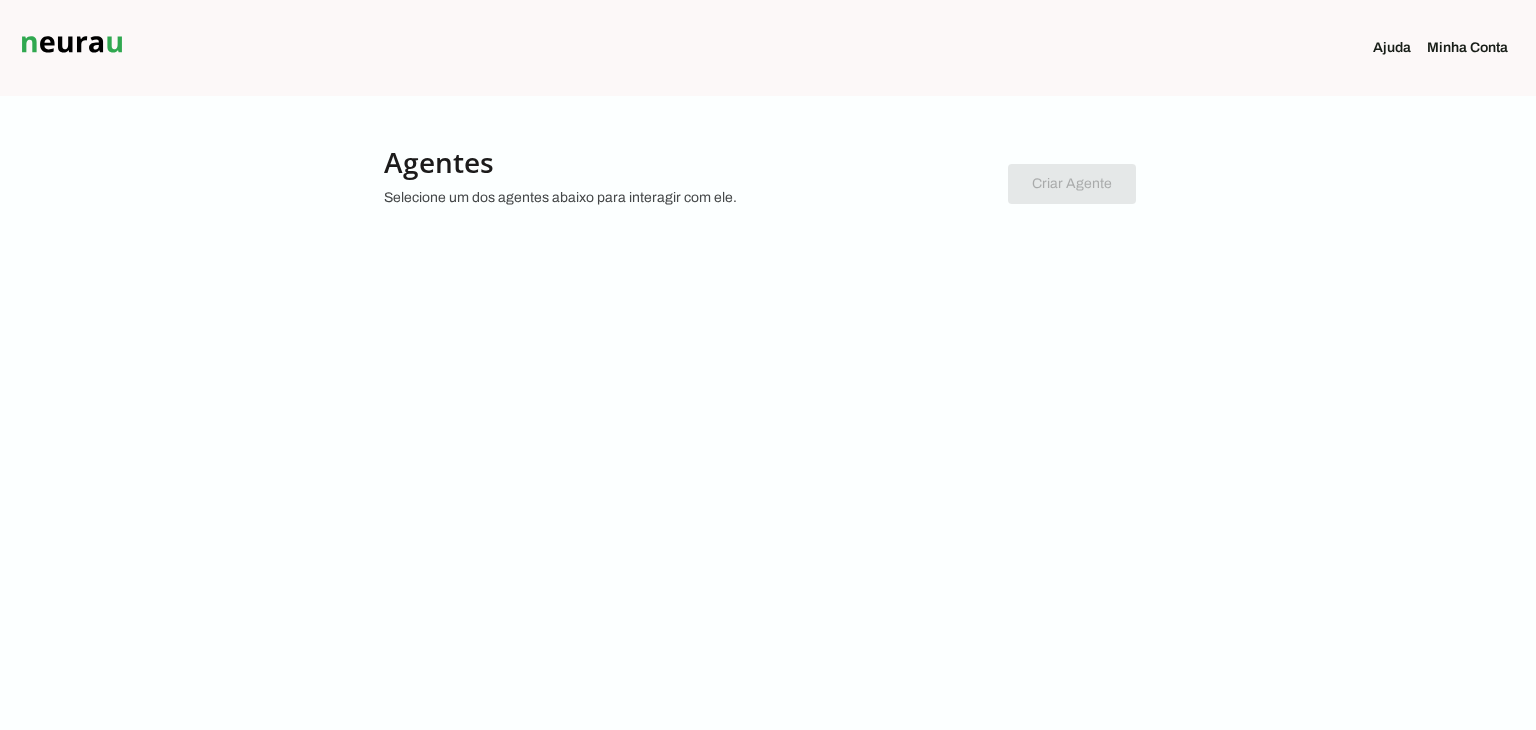 scroll, scrollTop: 0, scrollLeft: 0, axis: both 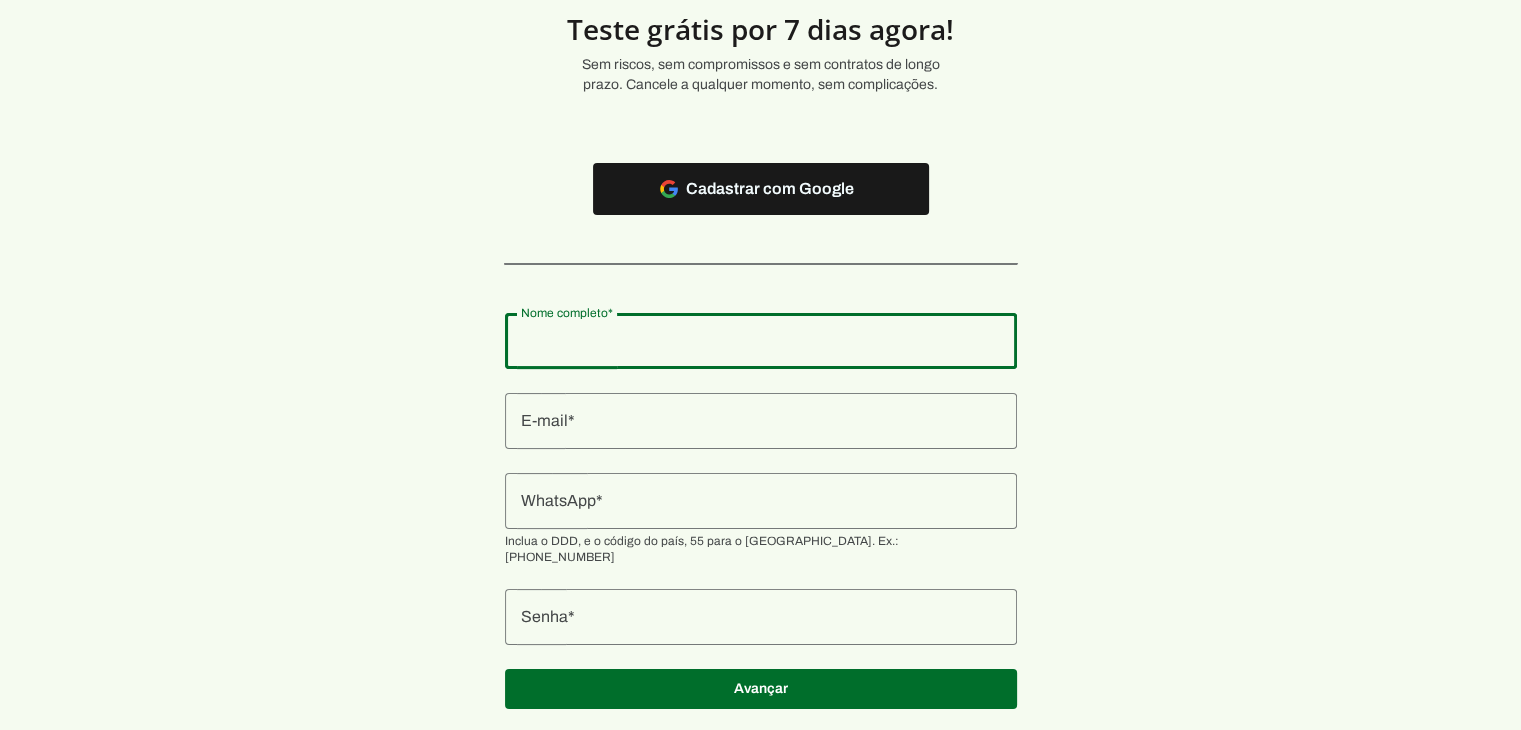 click 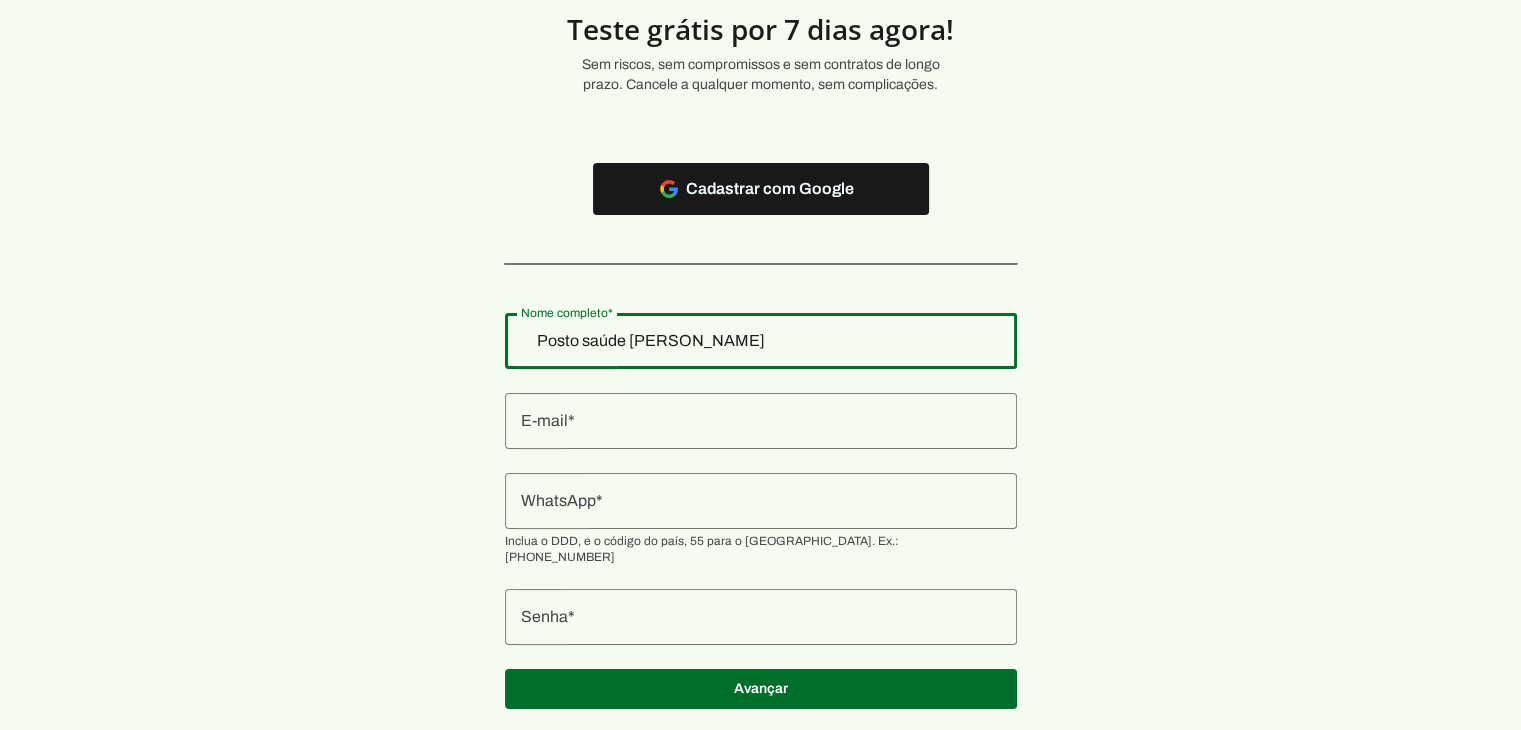 type on "Posto saúde [PERSON_NAME]" 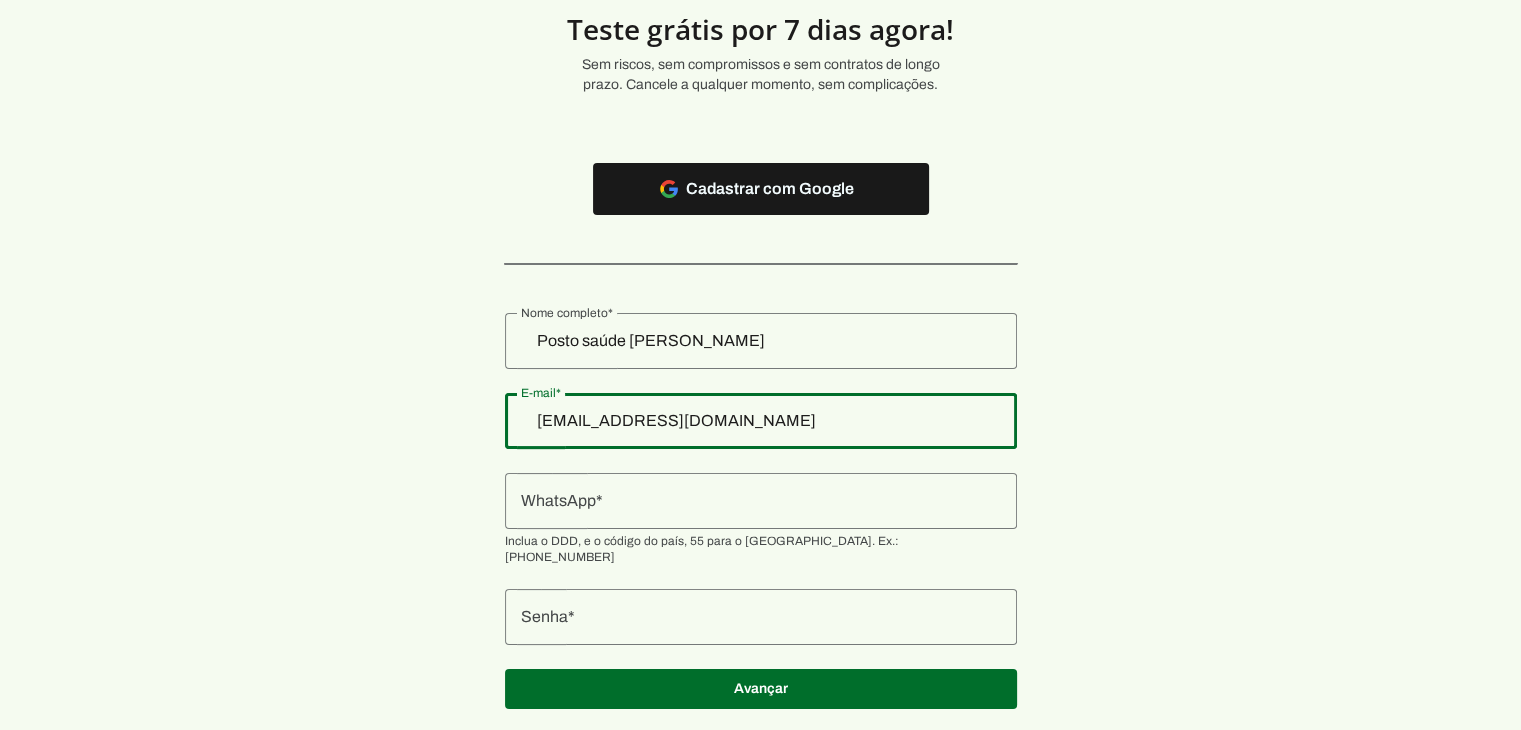 type on "[EMAIL_ADDRESS][DOMAIN_NAME]" 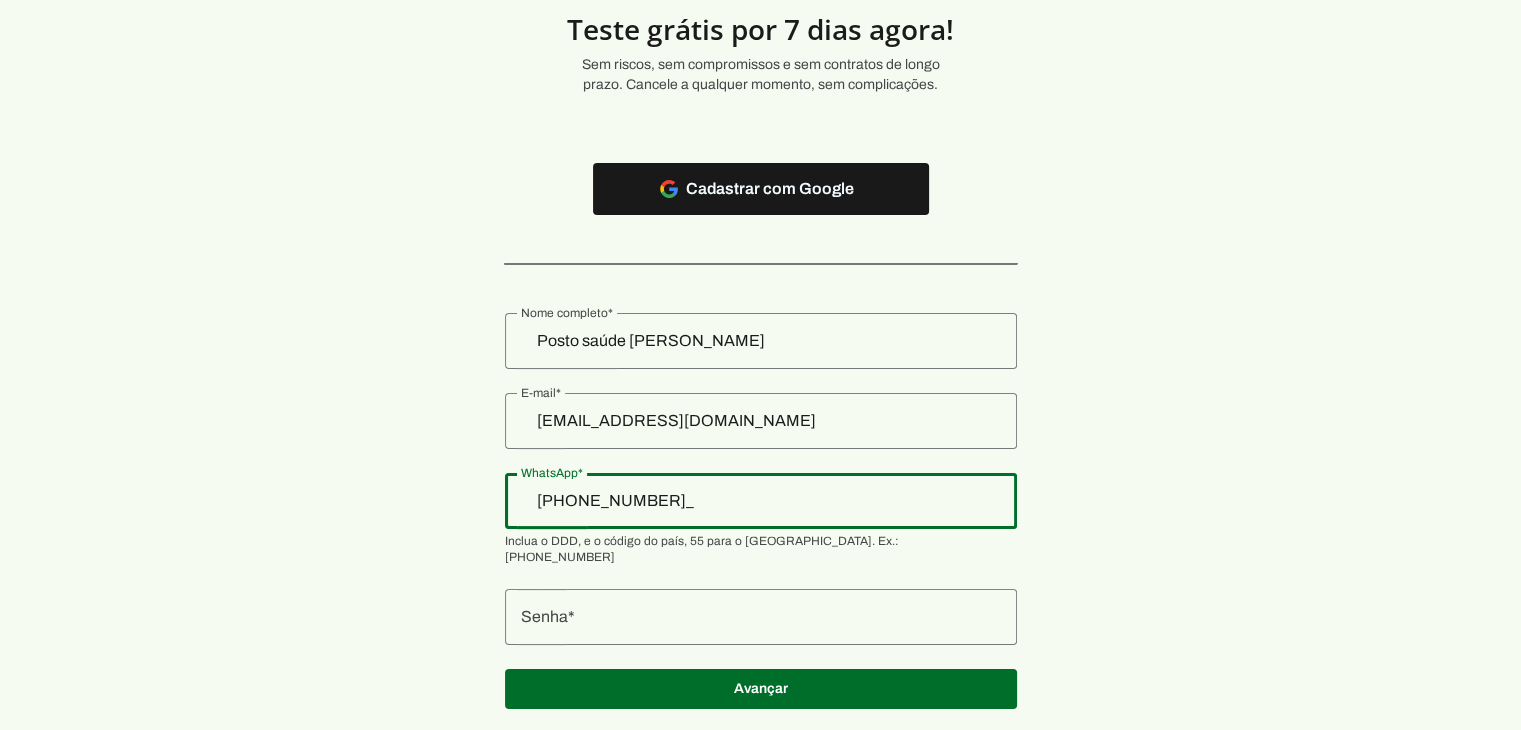type on "[PHONE_NUMBER]" 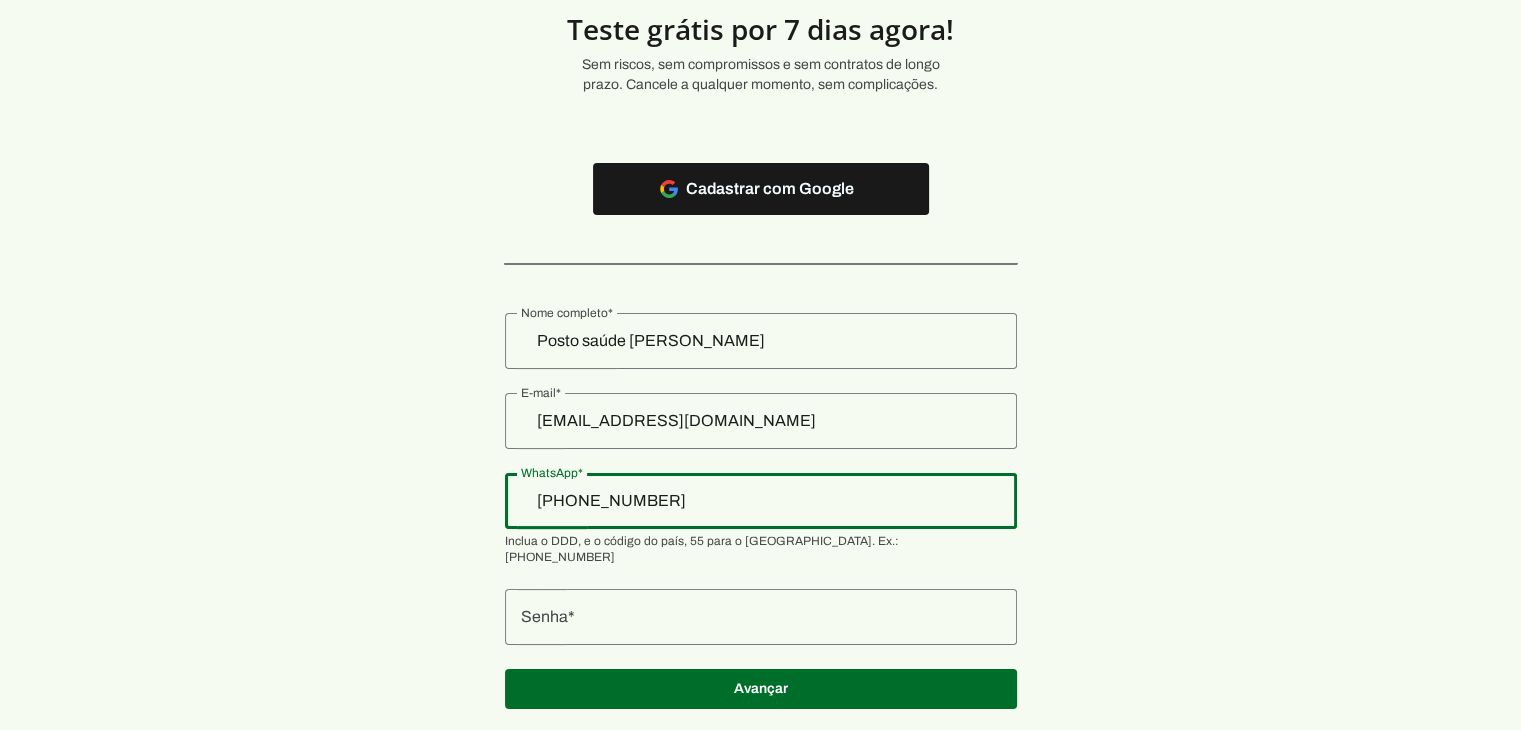 type on "[PHONE_NUMBER]" 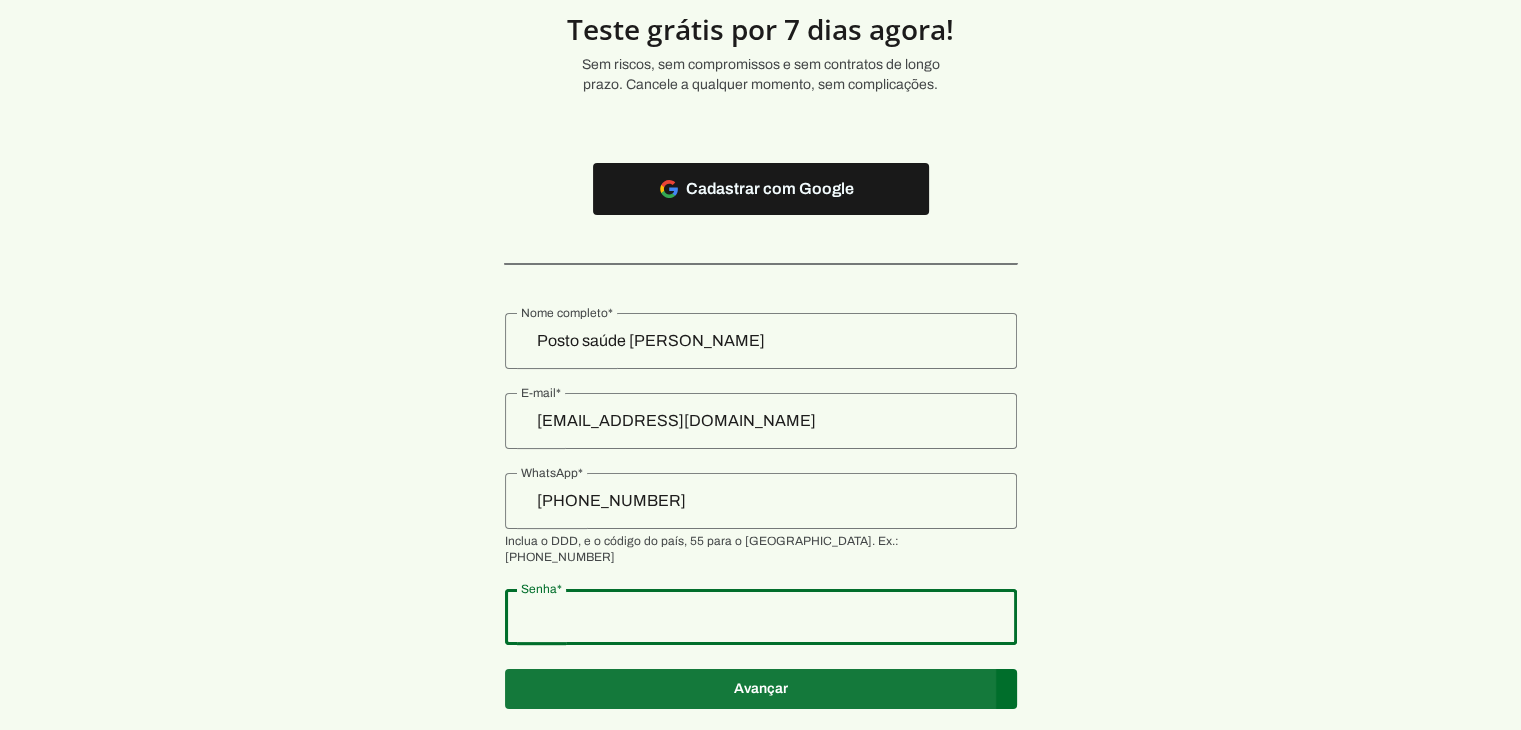 type on "410400" 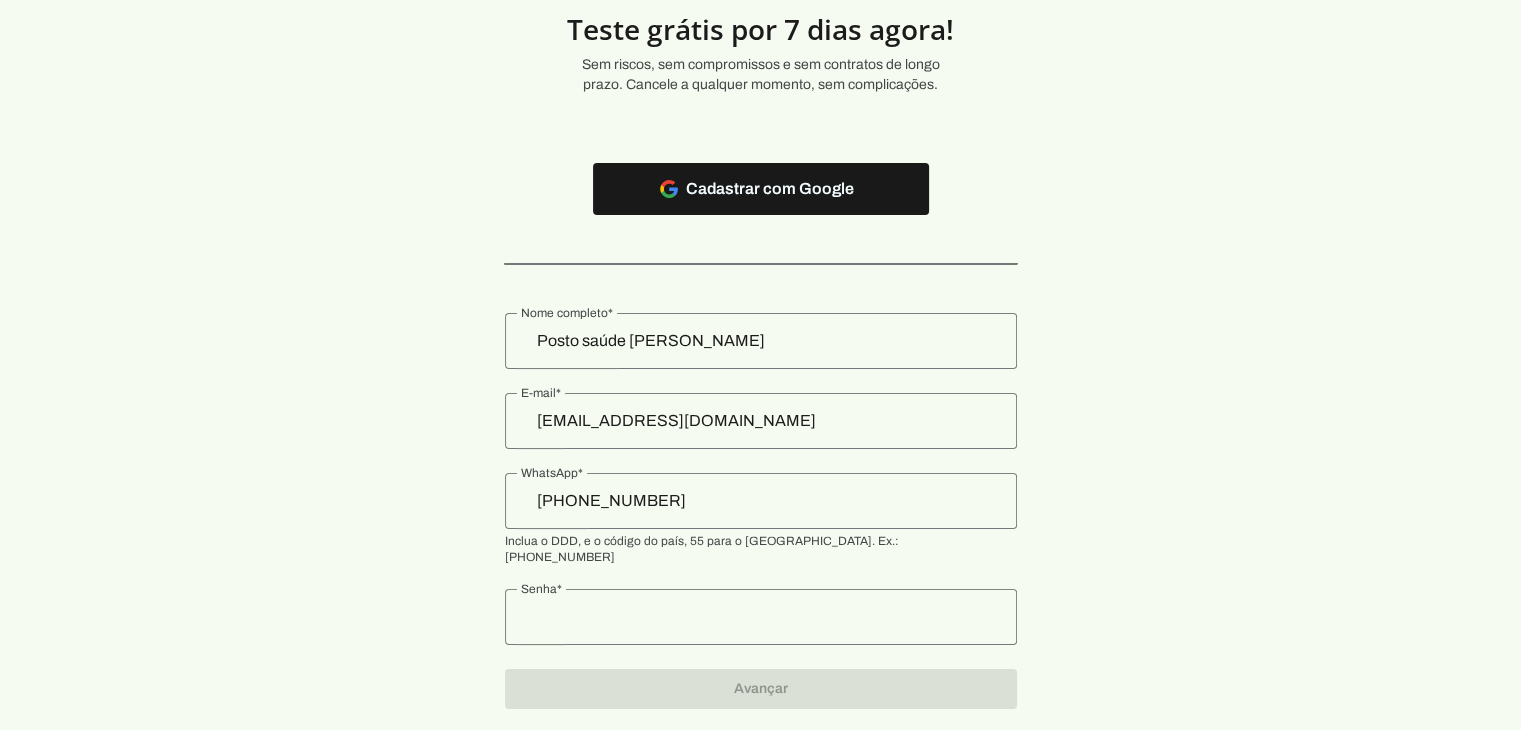 scroll, scrollTop: 0, scrollLeft: 0, axis: both 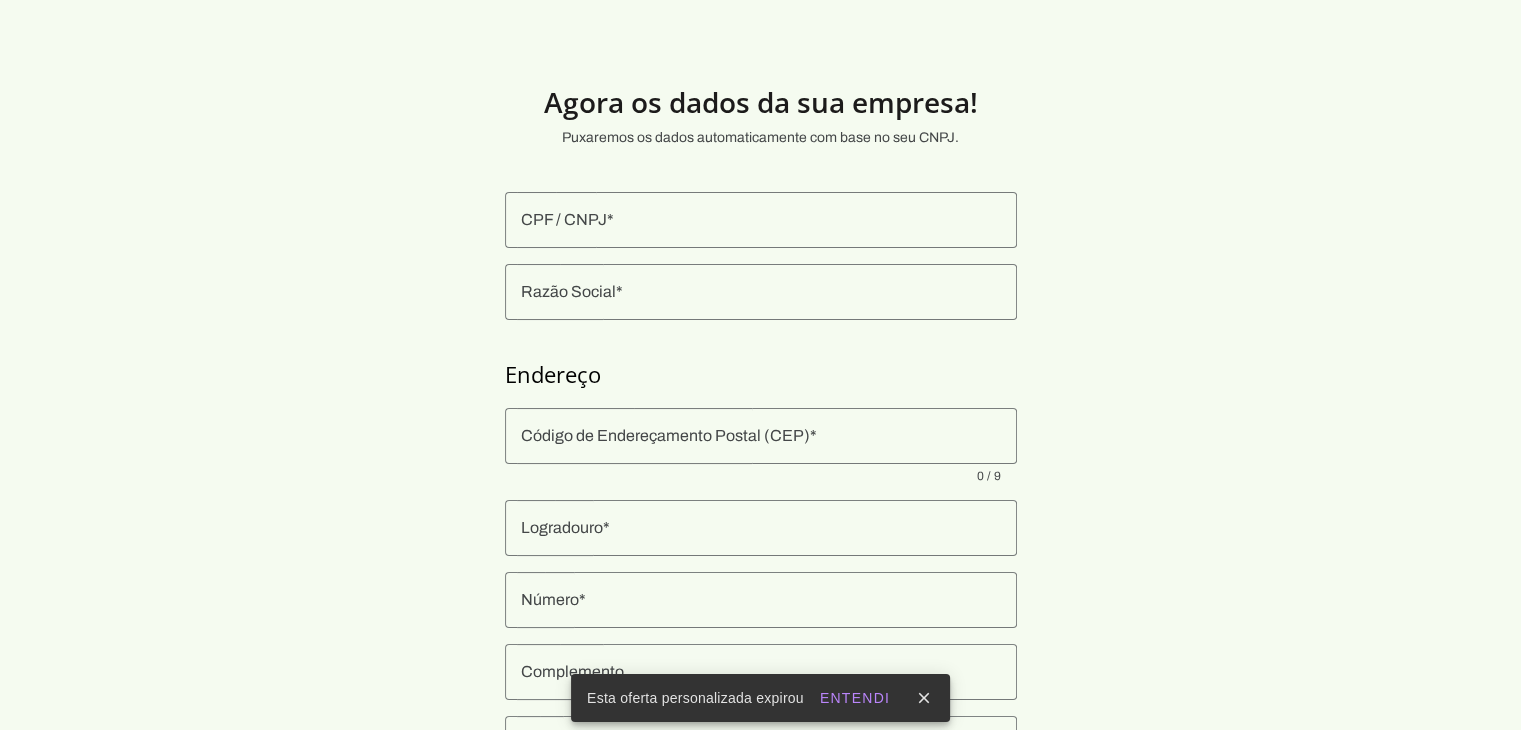 click at bounding box center [761, 220] 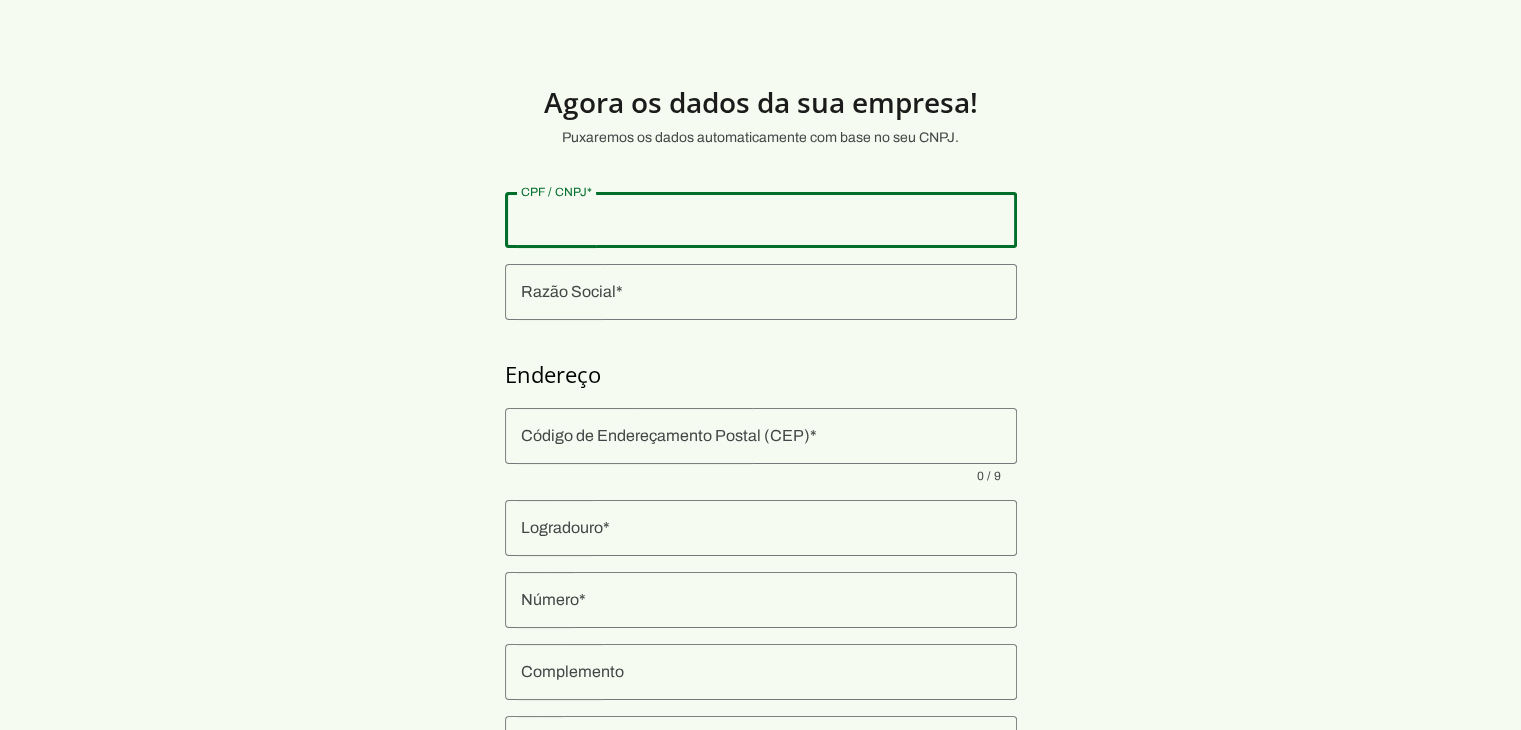paste on "18.303.198/0001-48" 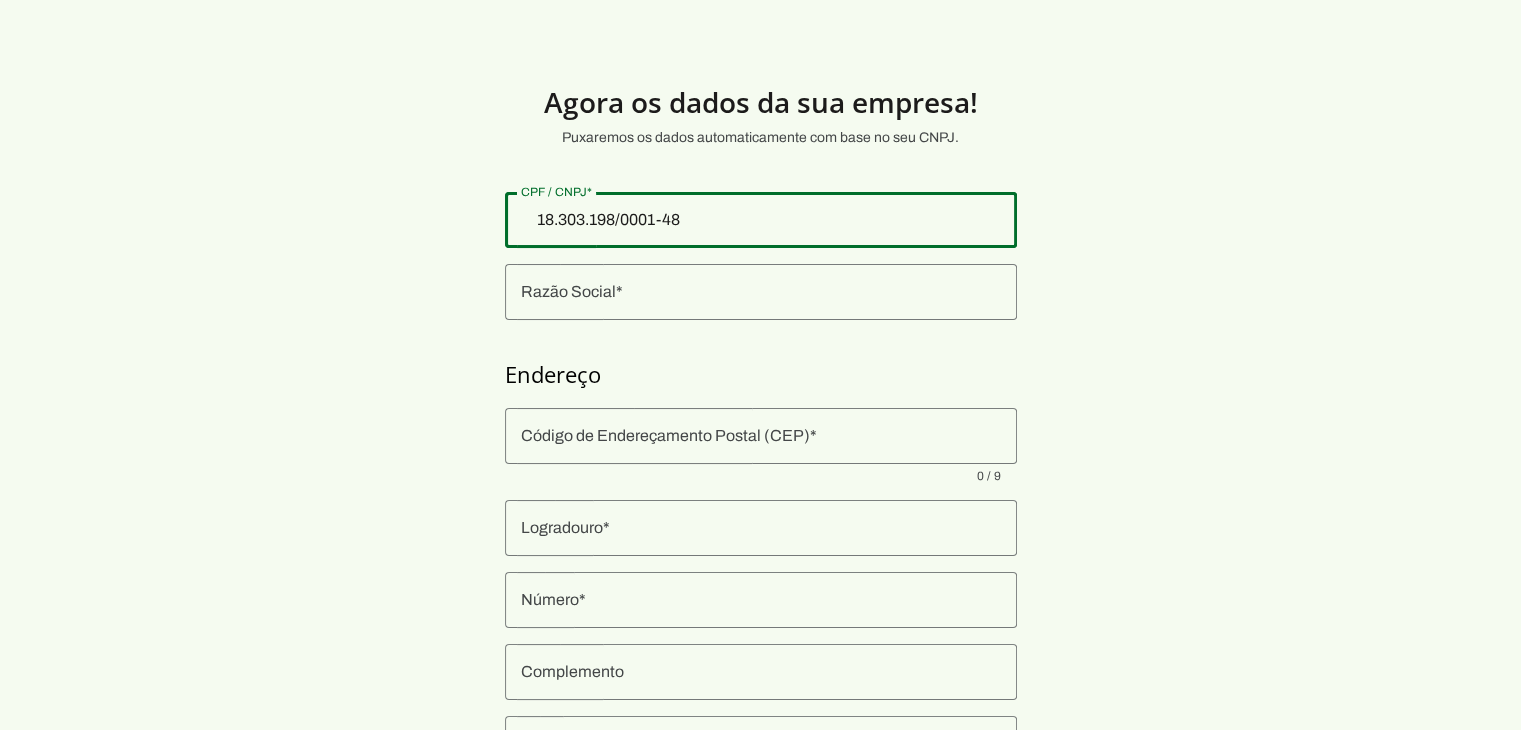 type on "18.303.198/0001-48" 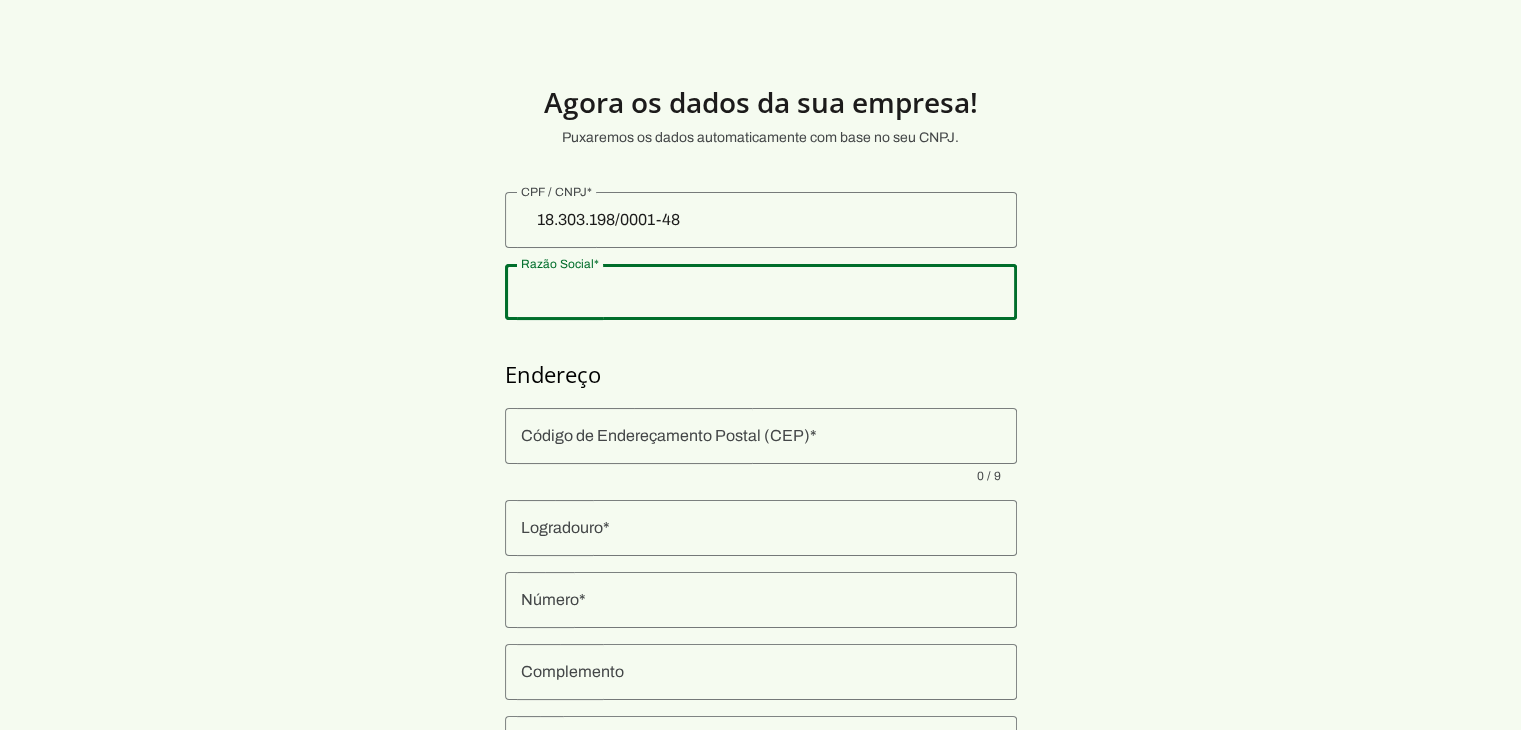 click 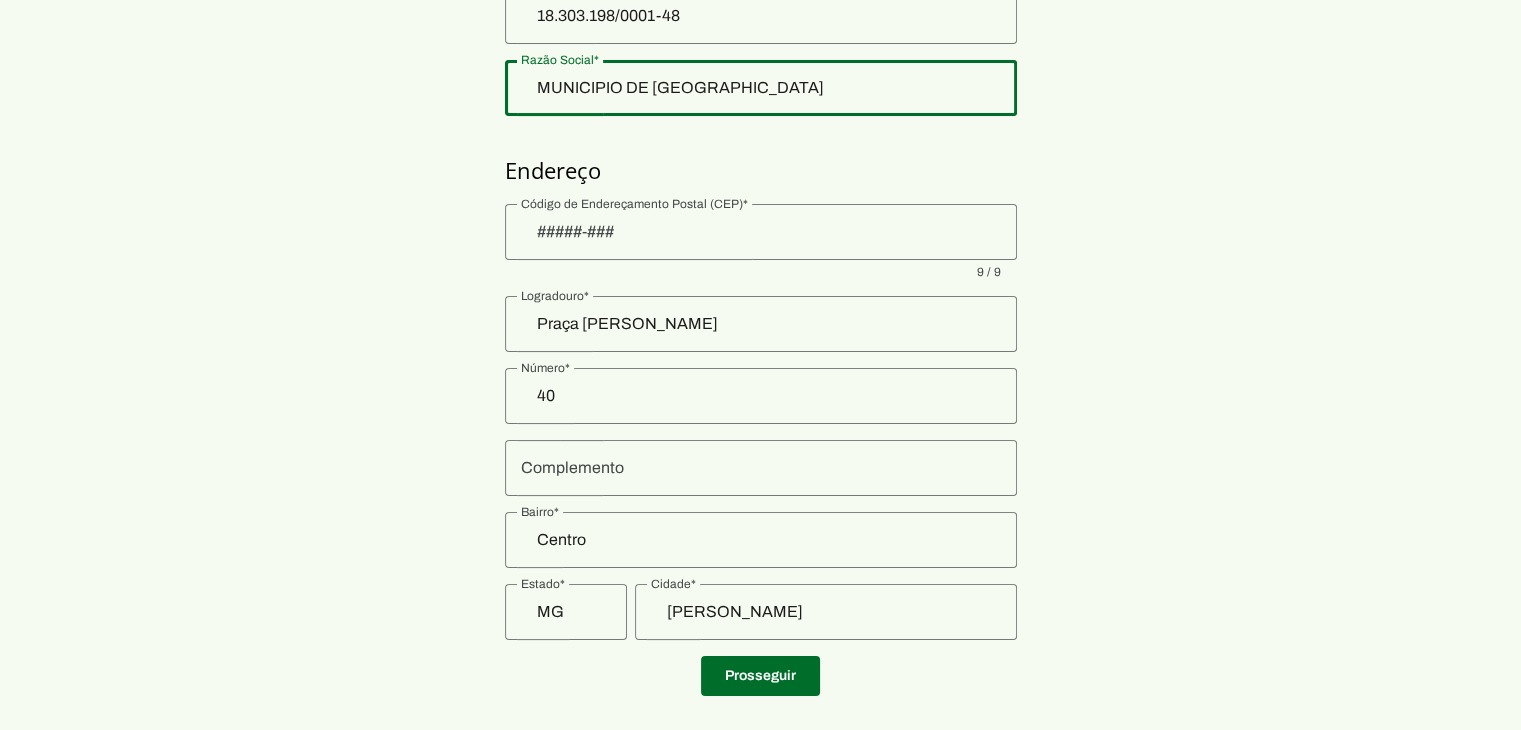 scroll, scrollTop: 234, scrollLeft: 0, axis: vertical 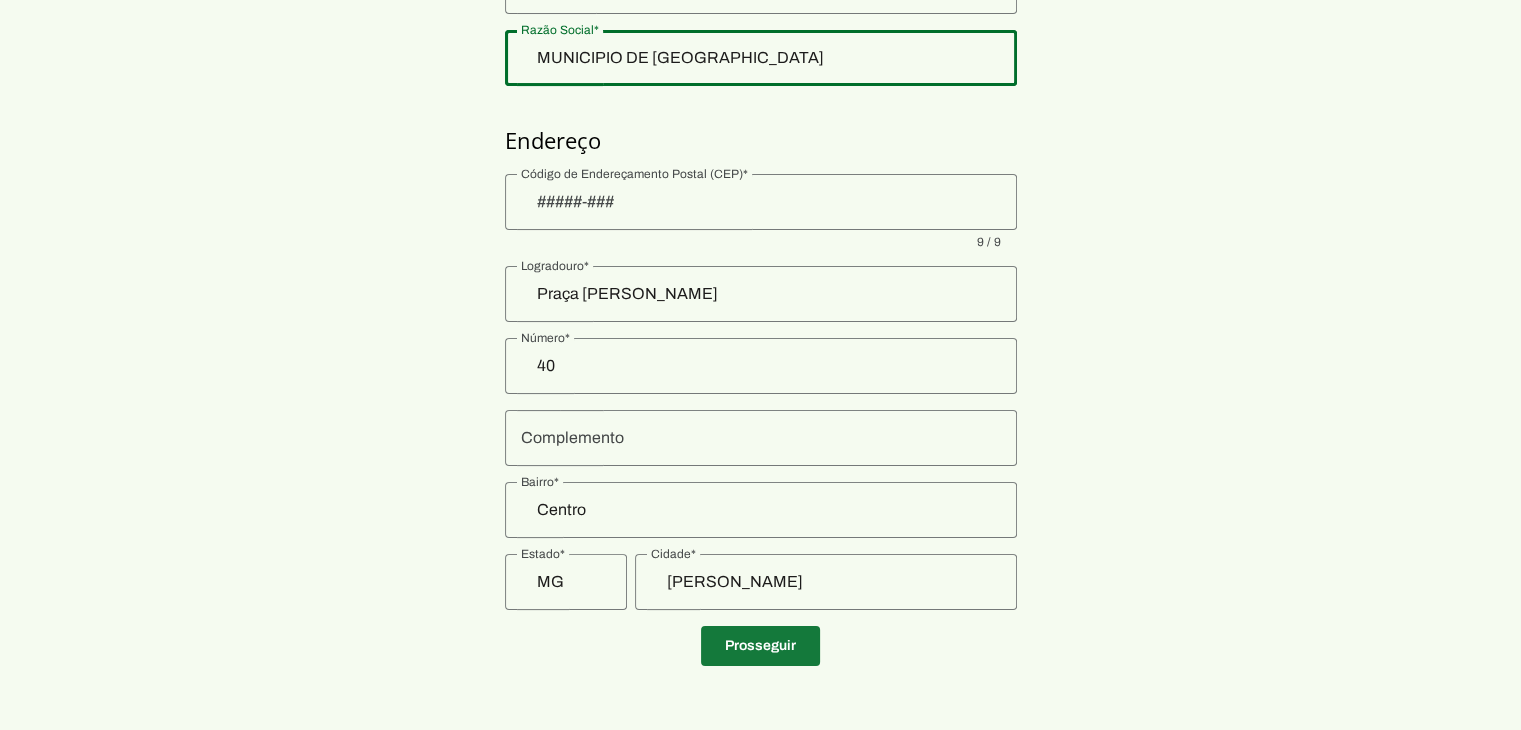 click at bounding box center (760, 646) 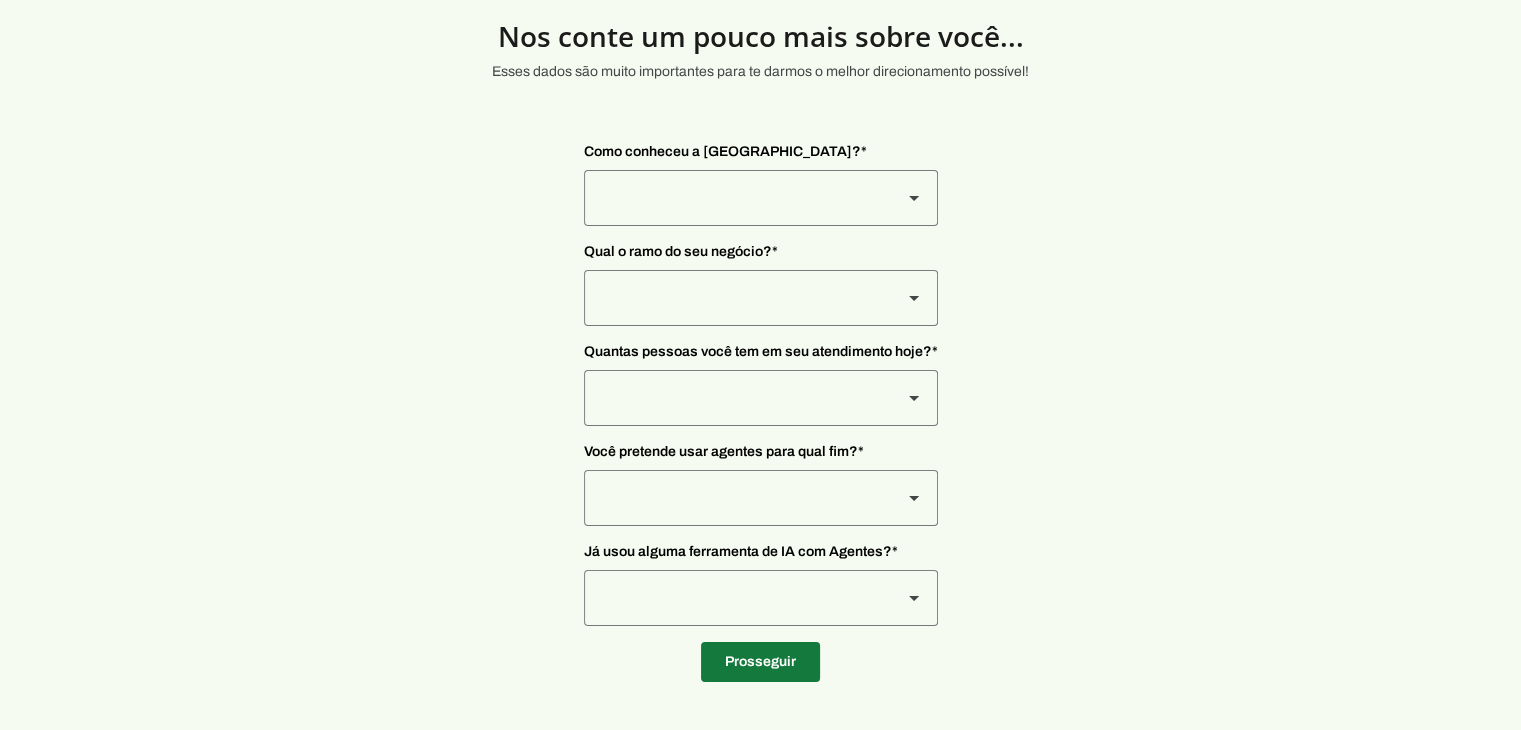 scroll, scrollTop: 66, scrollLeft: 0, axis: vertical 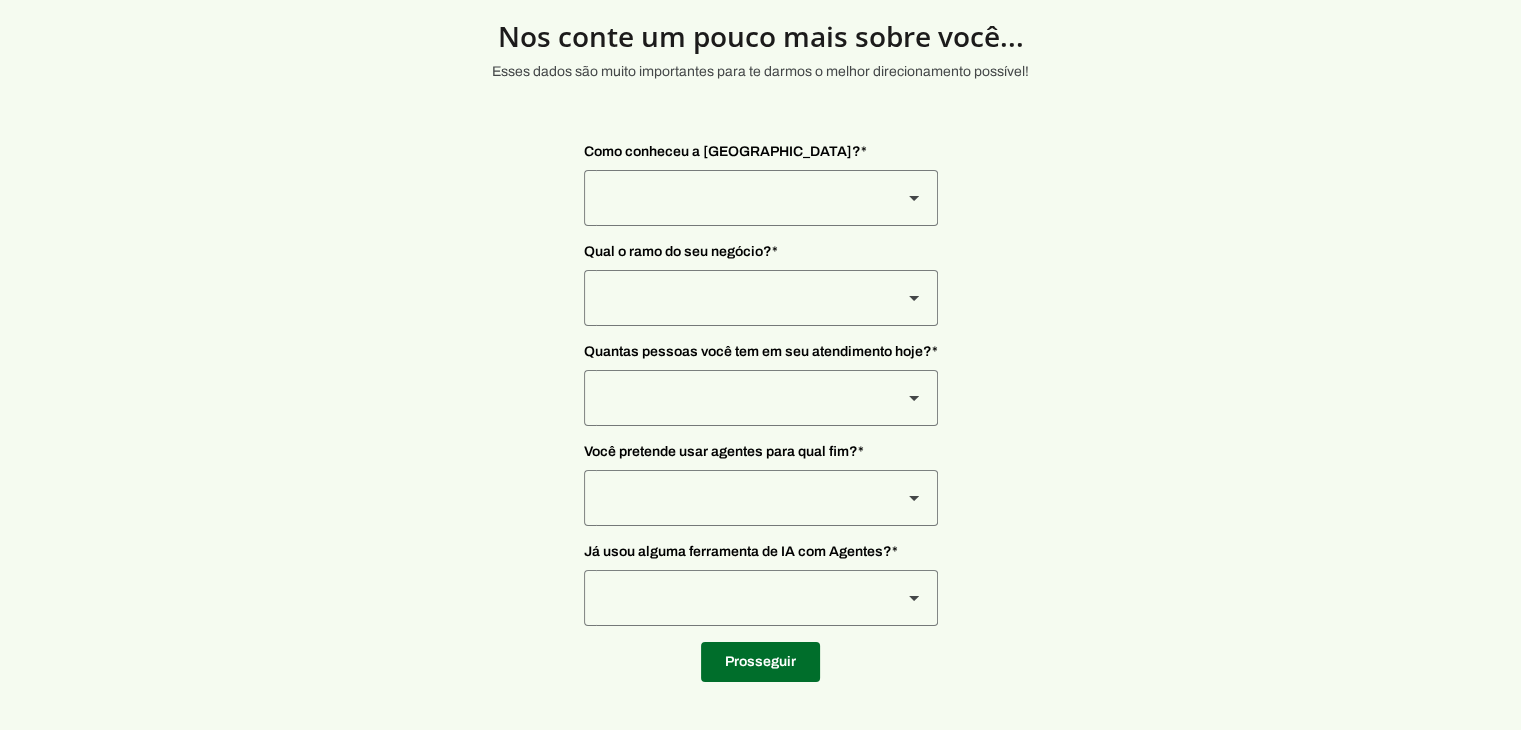 click at bounding box center (735, 198) 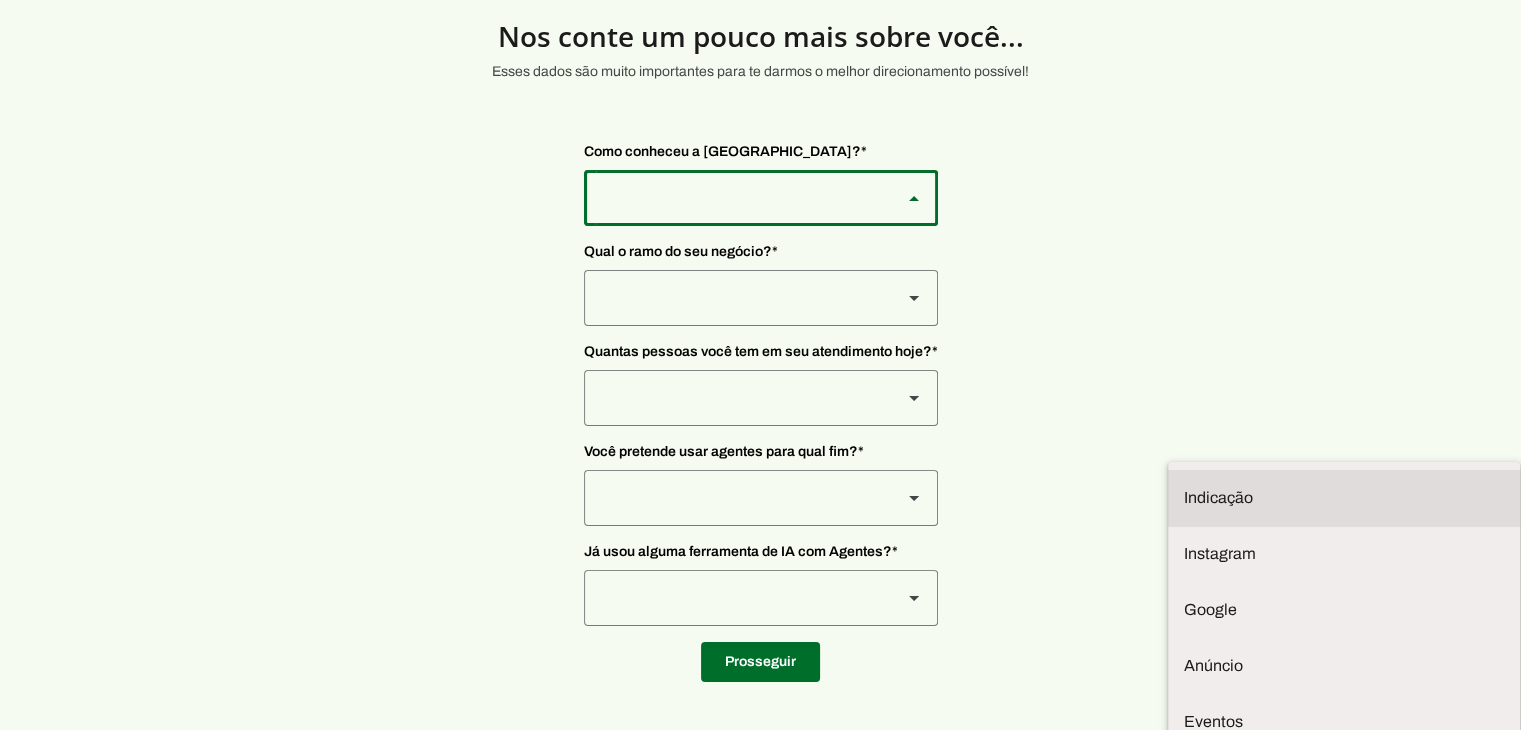 click on "Indicação" at bounding box center [1344, 498] 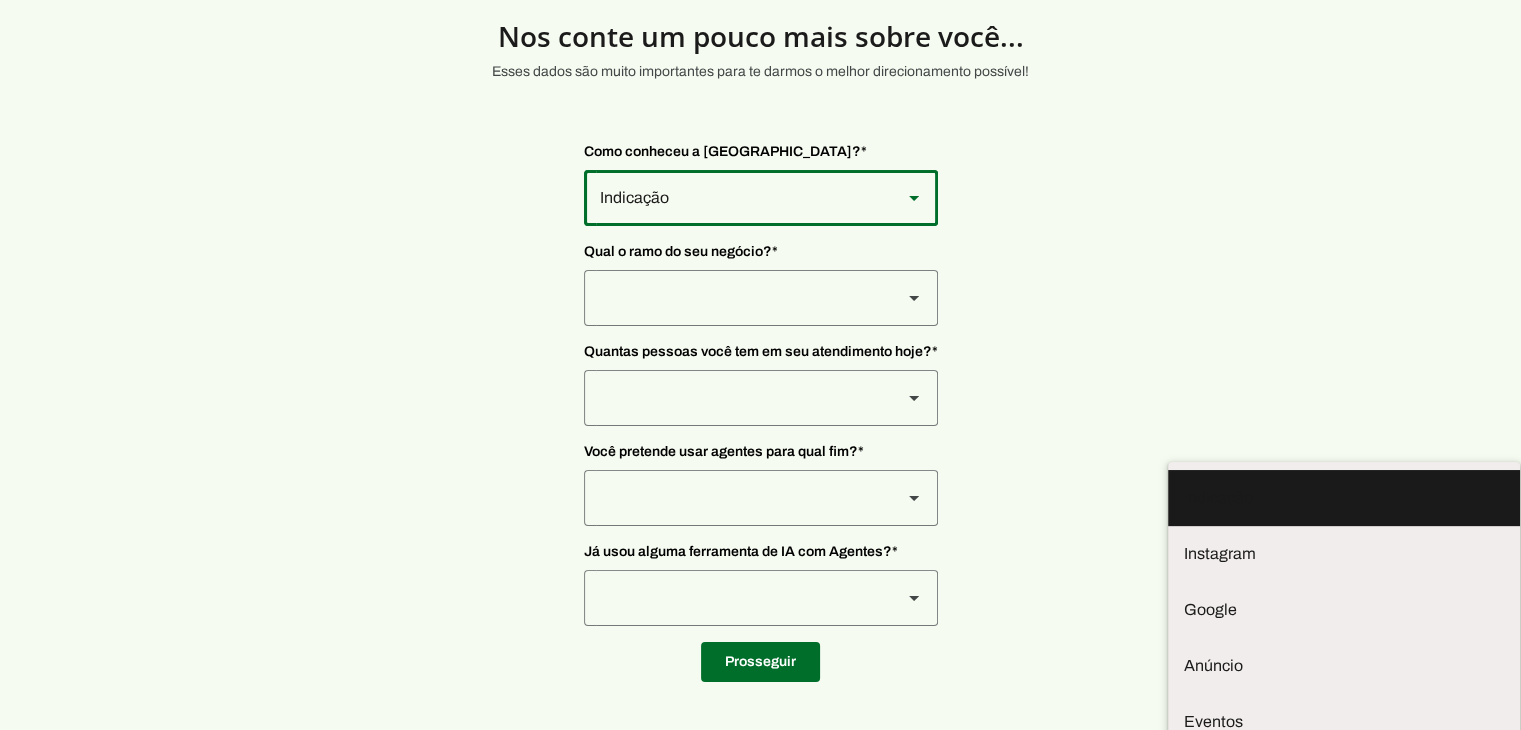 click at bounding box center [735, 198] 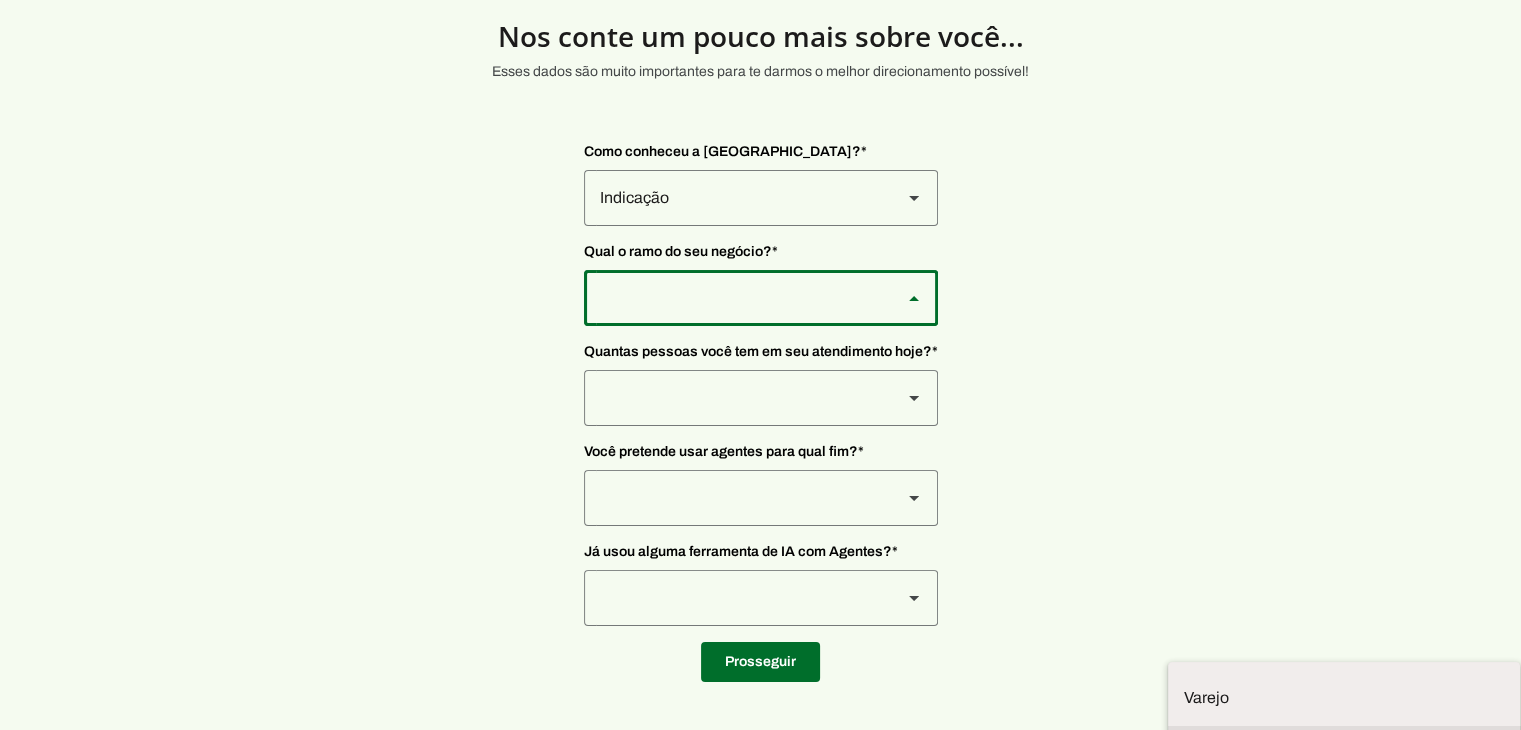 click on "Tecnologia" at bounding box center [0, 0] 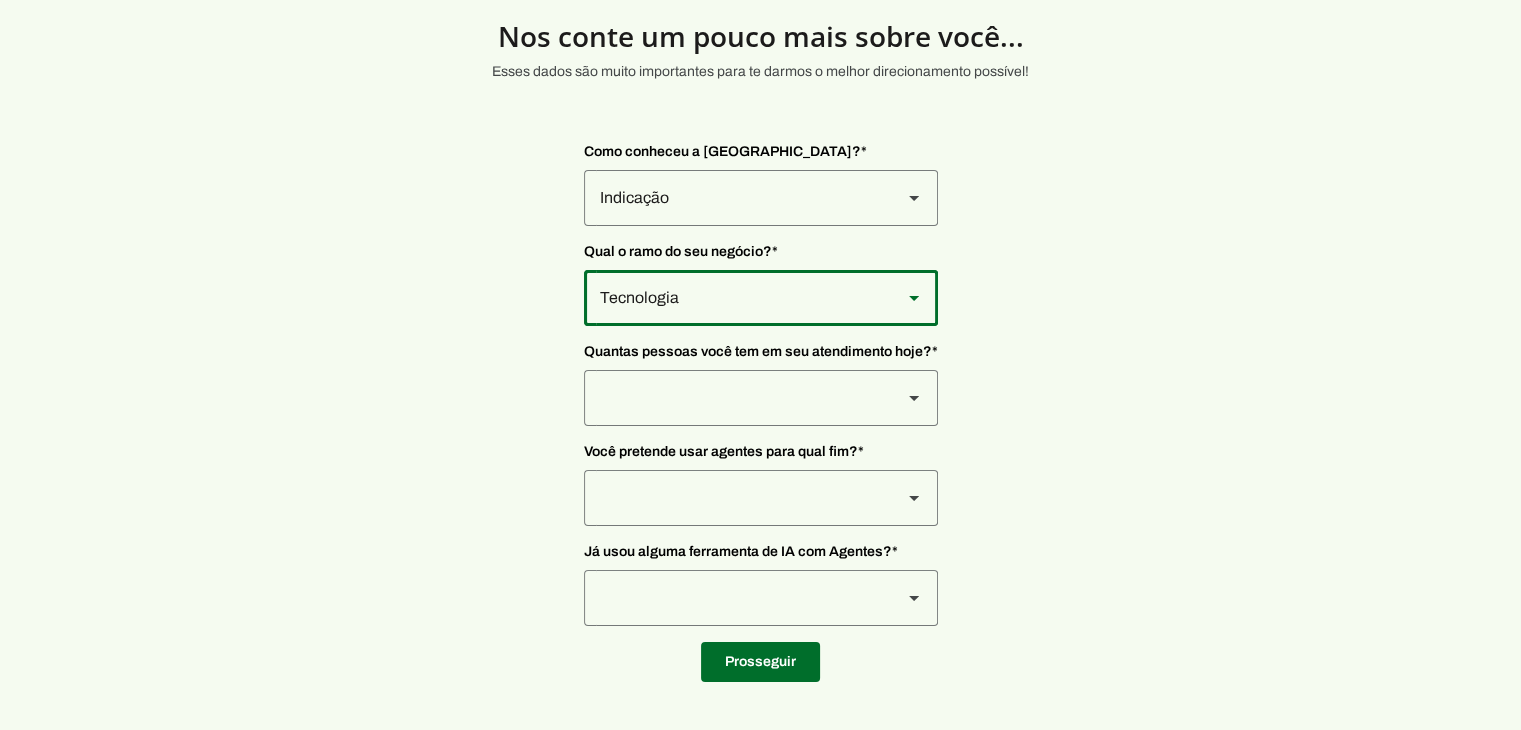 click on "Tecnologia" at bounding box center [735, 198] 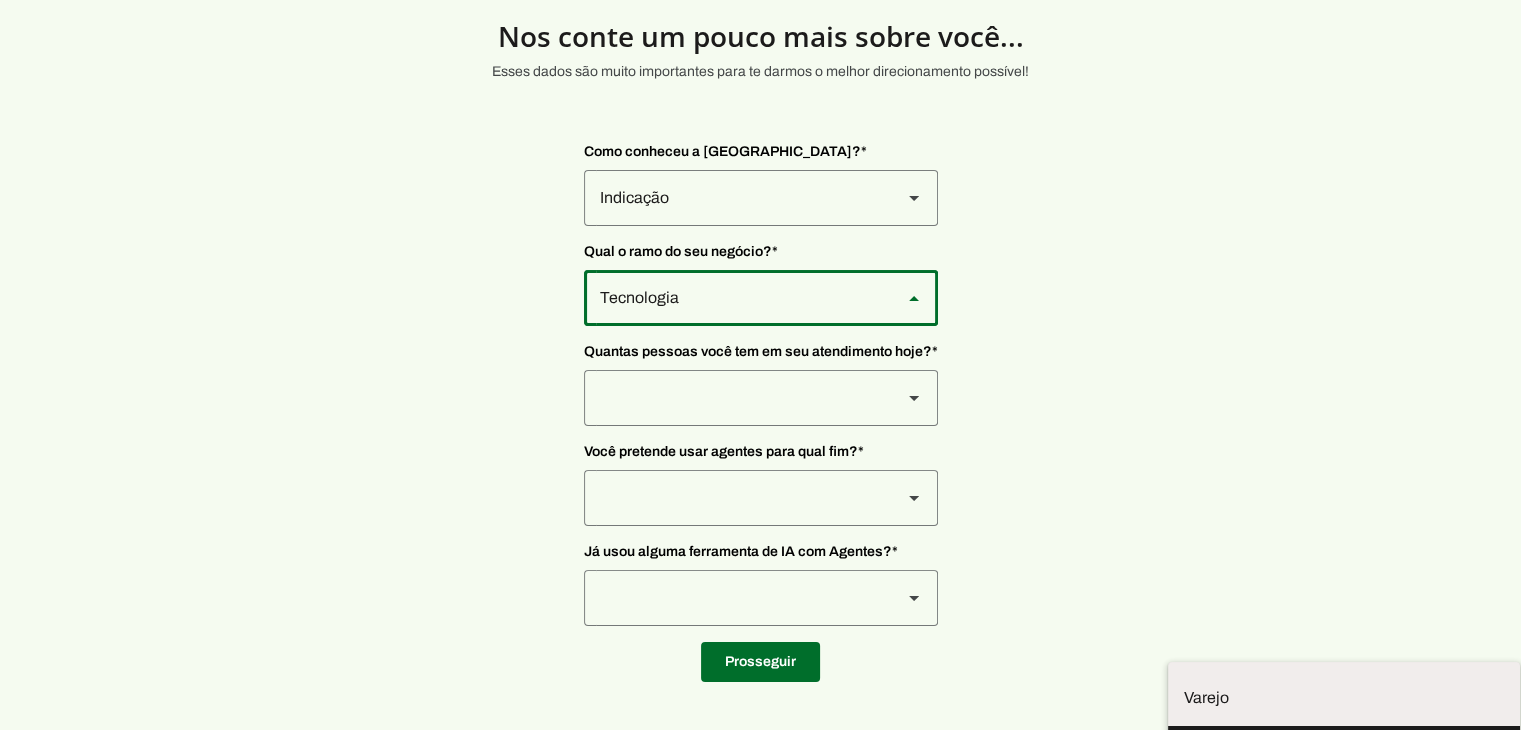click on "Prestadores de serviço" at bounding box center (0, 0) 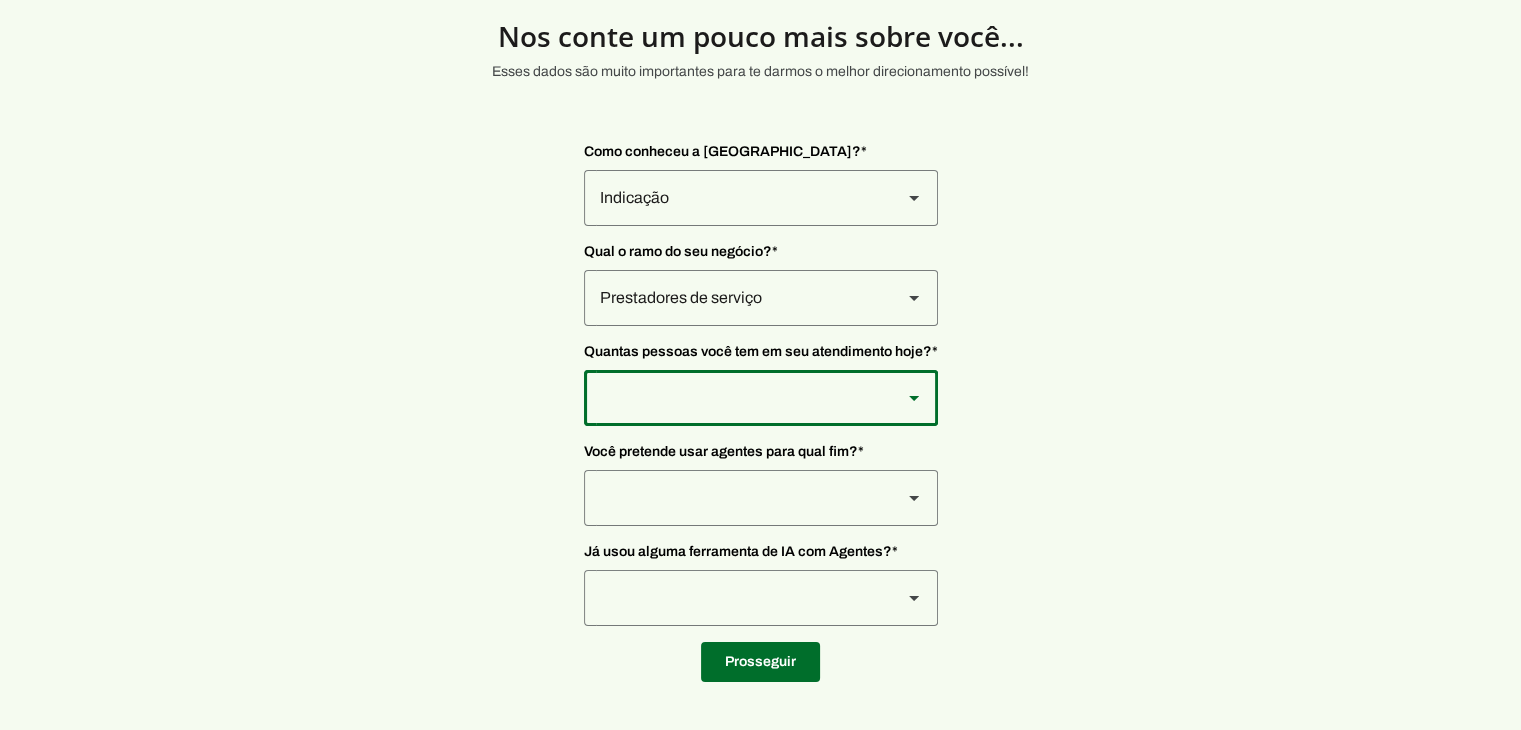click at bounding box center (735, 198) 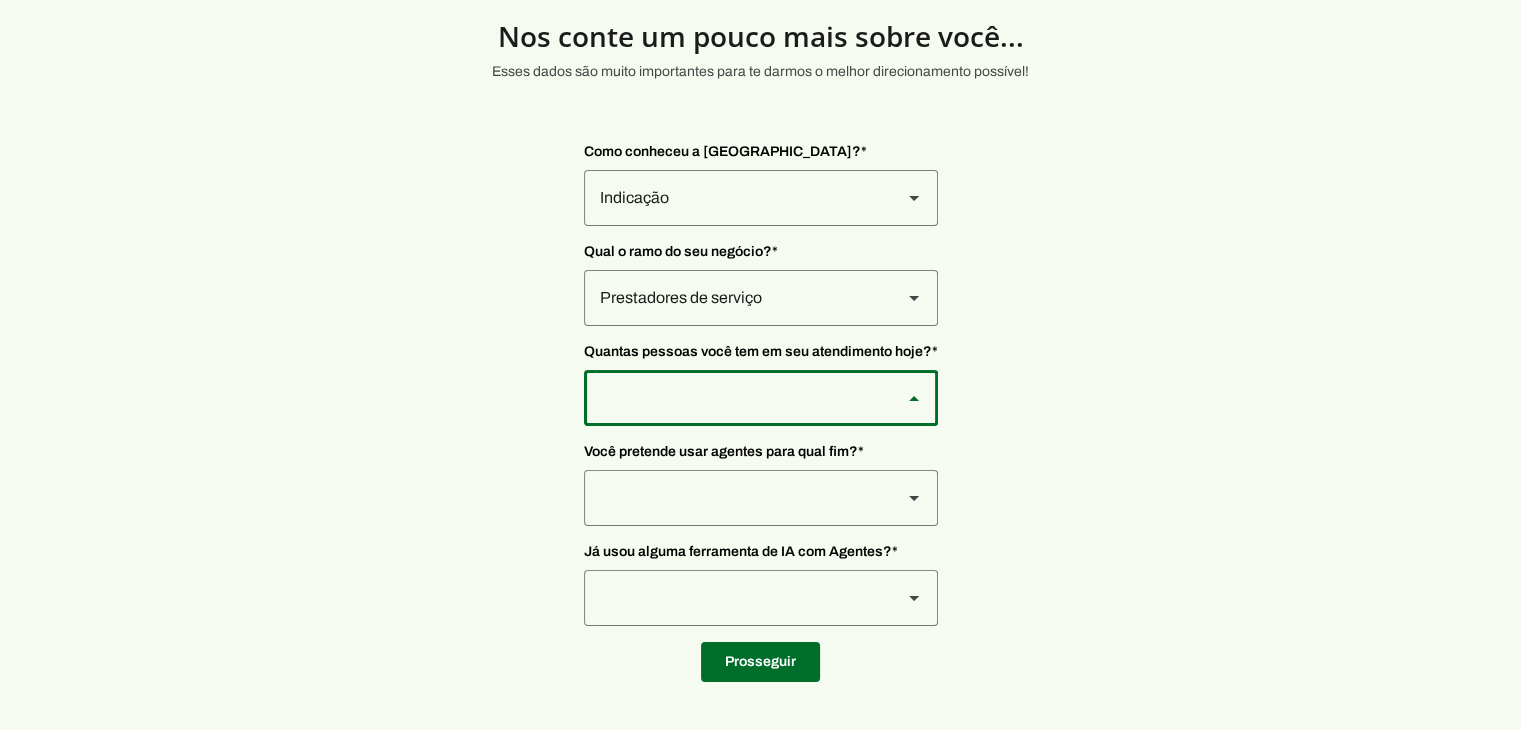click on "De 0 a 3" at bounding box center (0, 0) 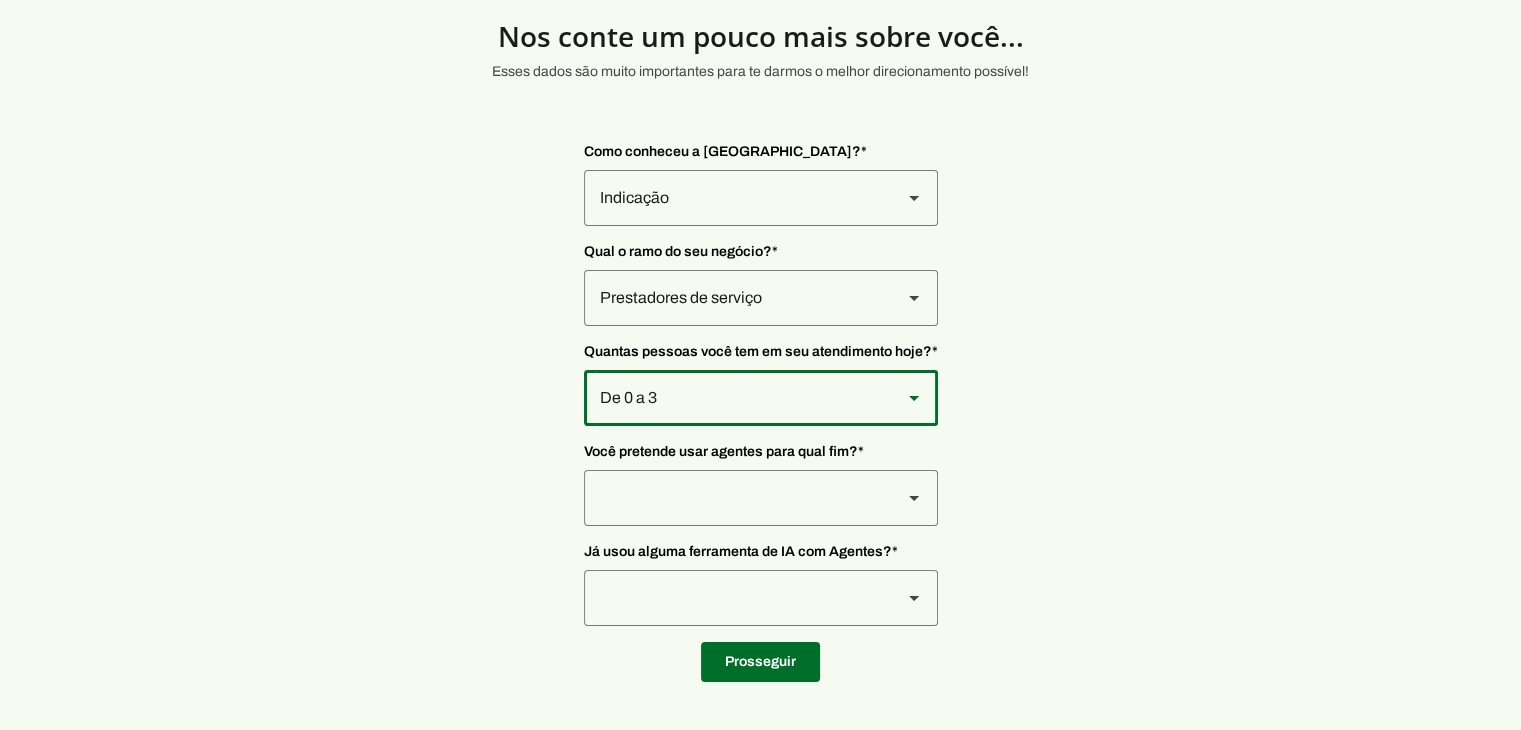 click on "De 0 a 3" at bounding box center [735, 198] 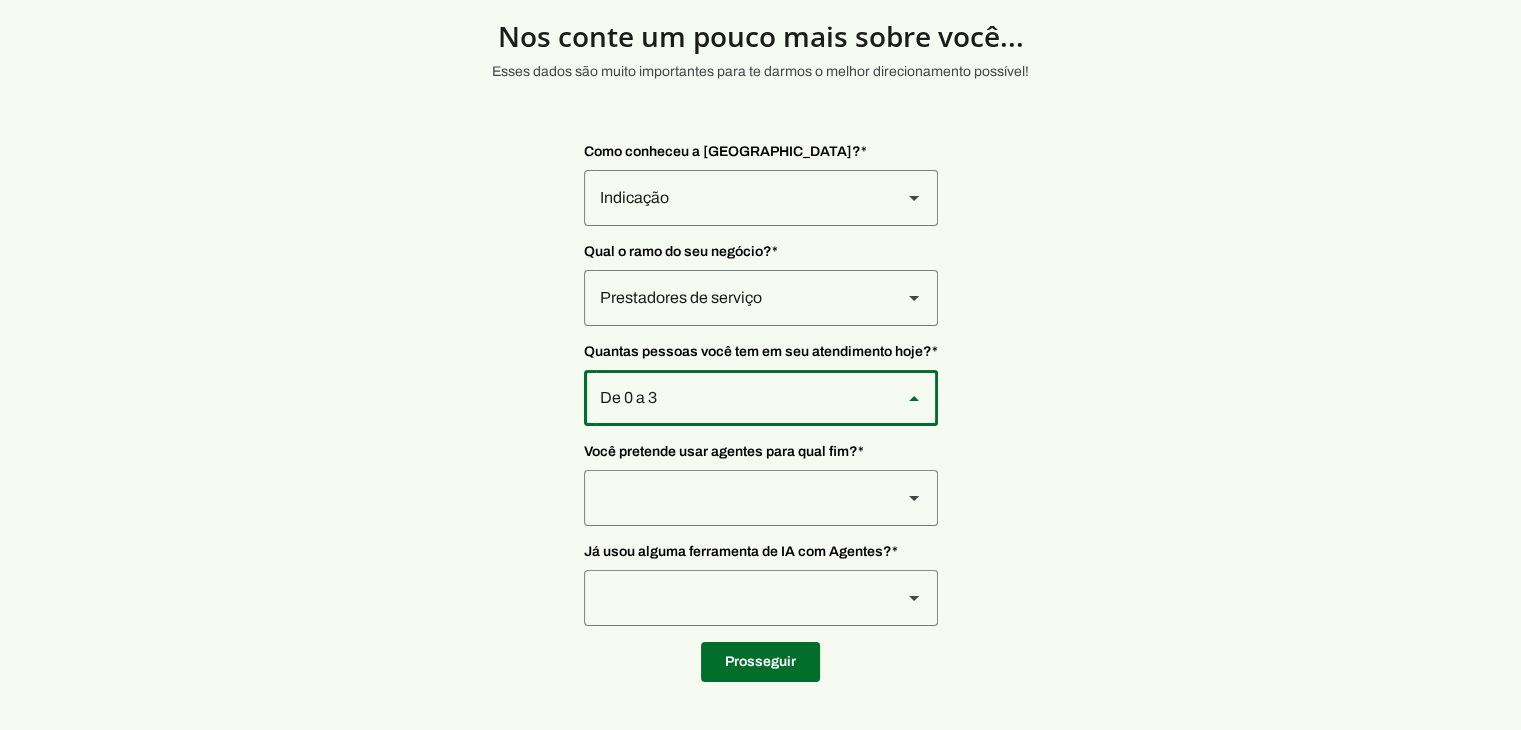 click at bounding box center [0, 0] 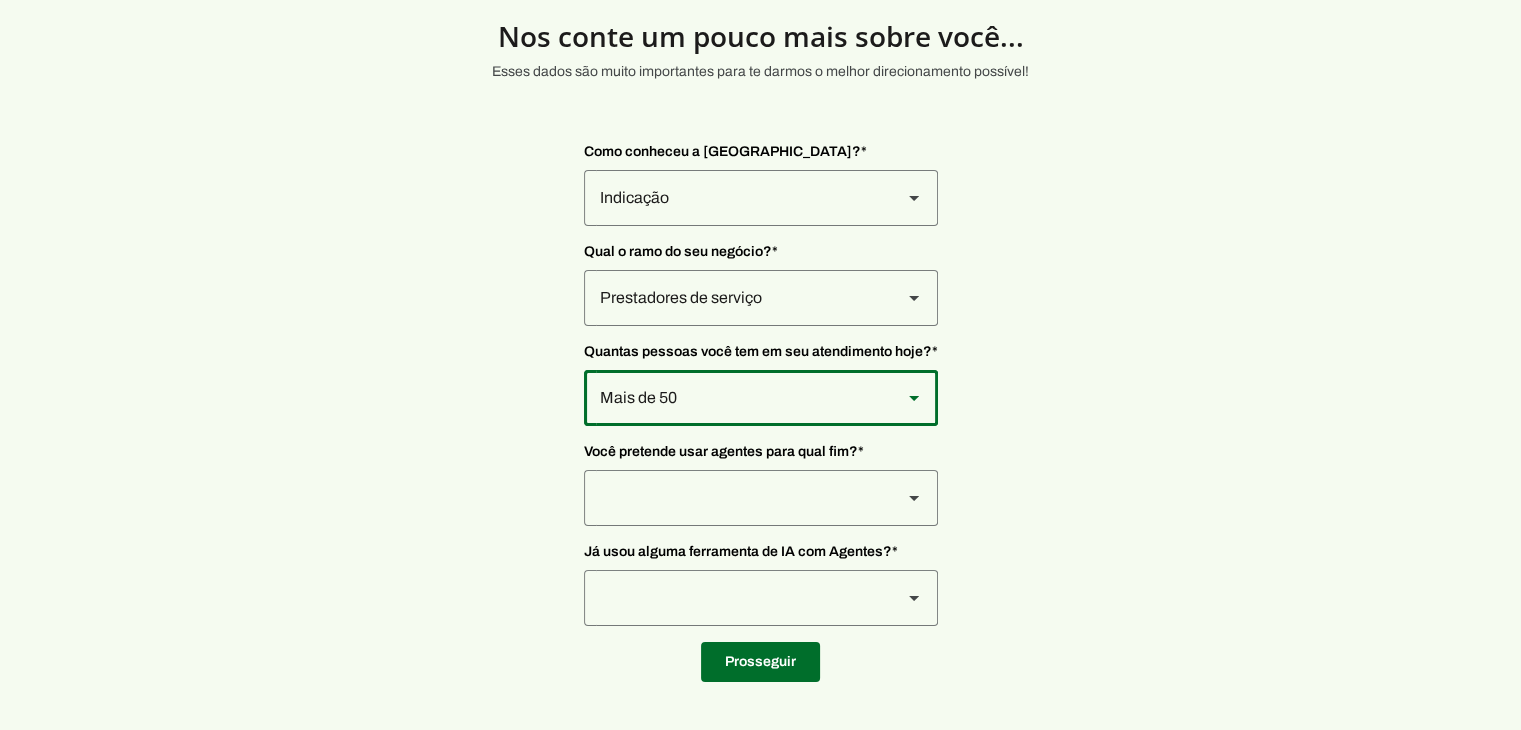 click on "Mais de 50" at bounding box center [735, 198] 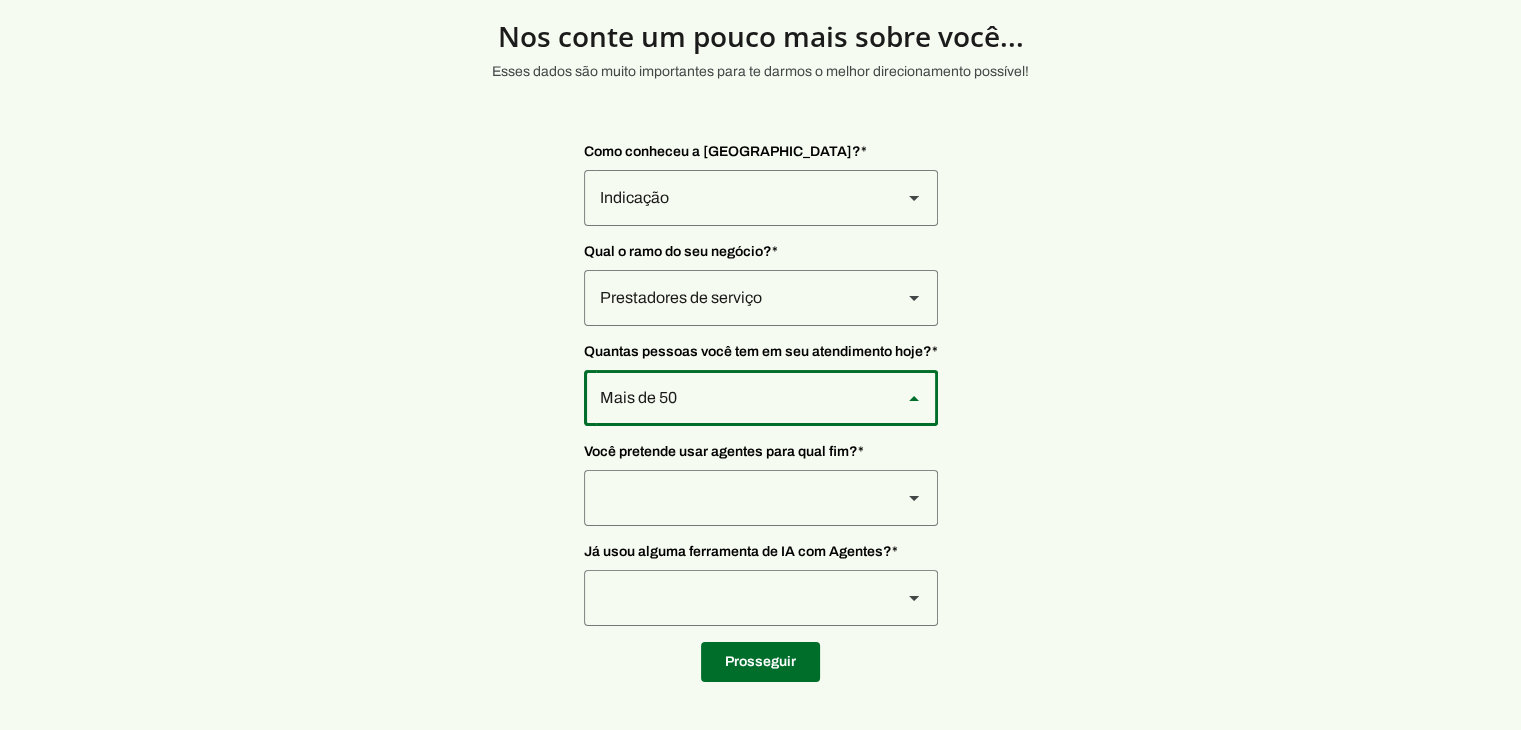click on "Mais de 50" at bounding box center (735, 398) 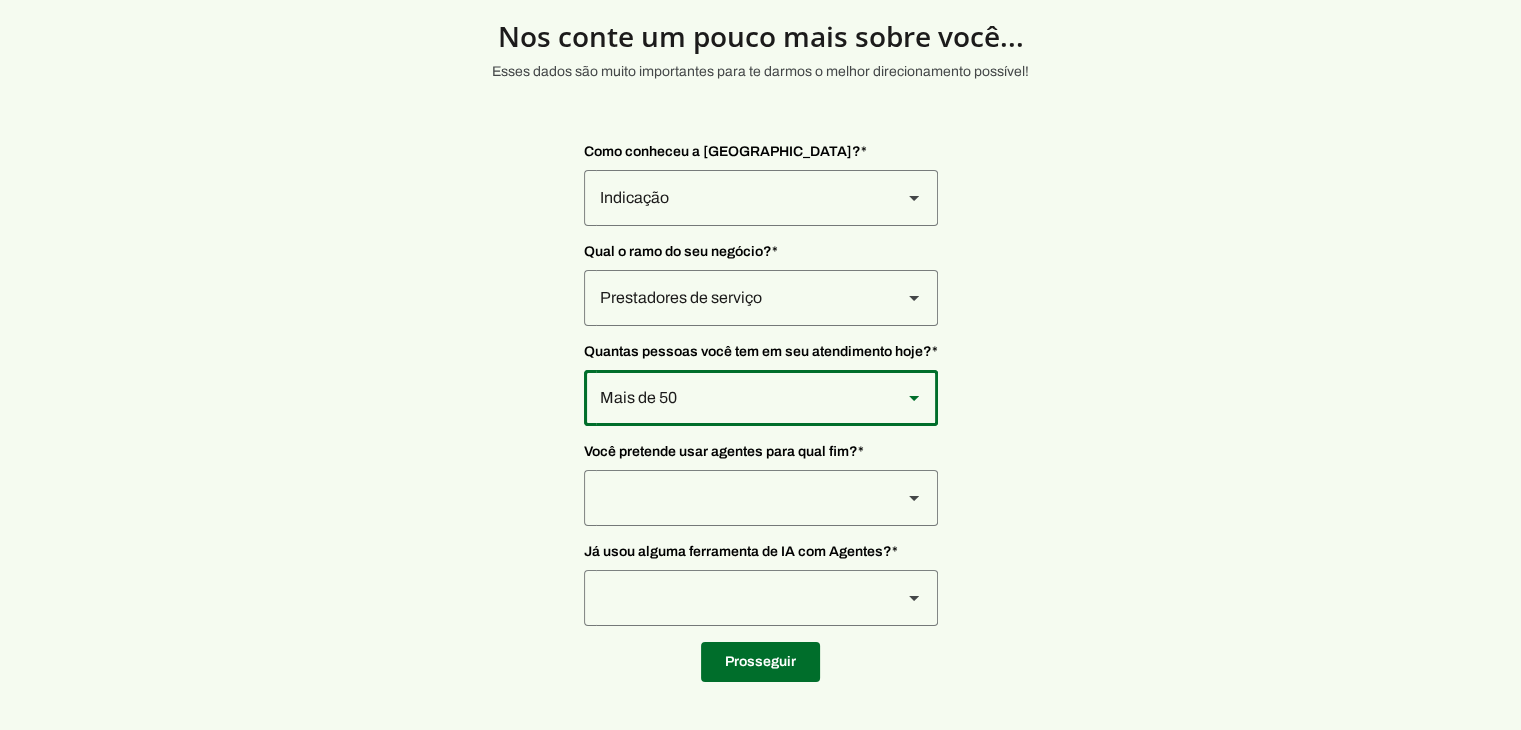 click at bounding box center (735, 198) 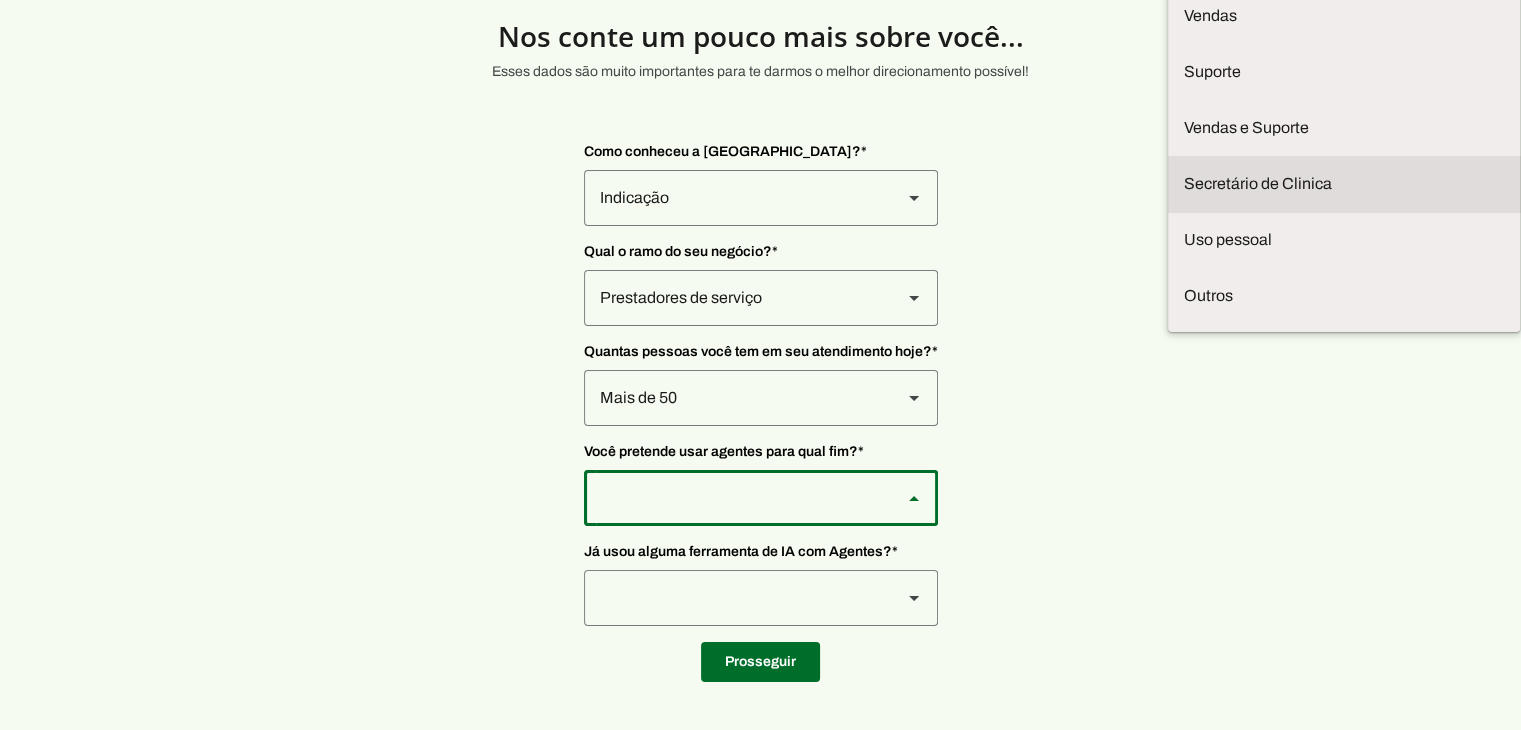 click on "Secretário de Clinica" at bounding box center [0, 0] 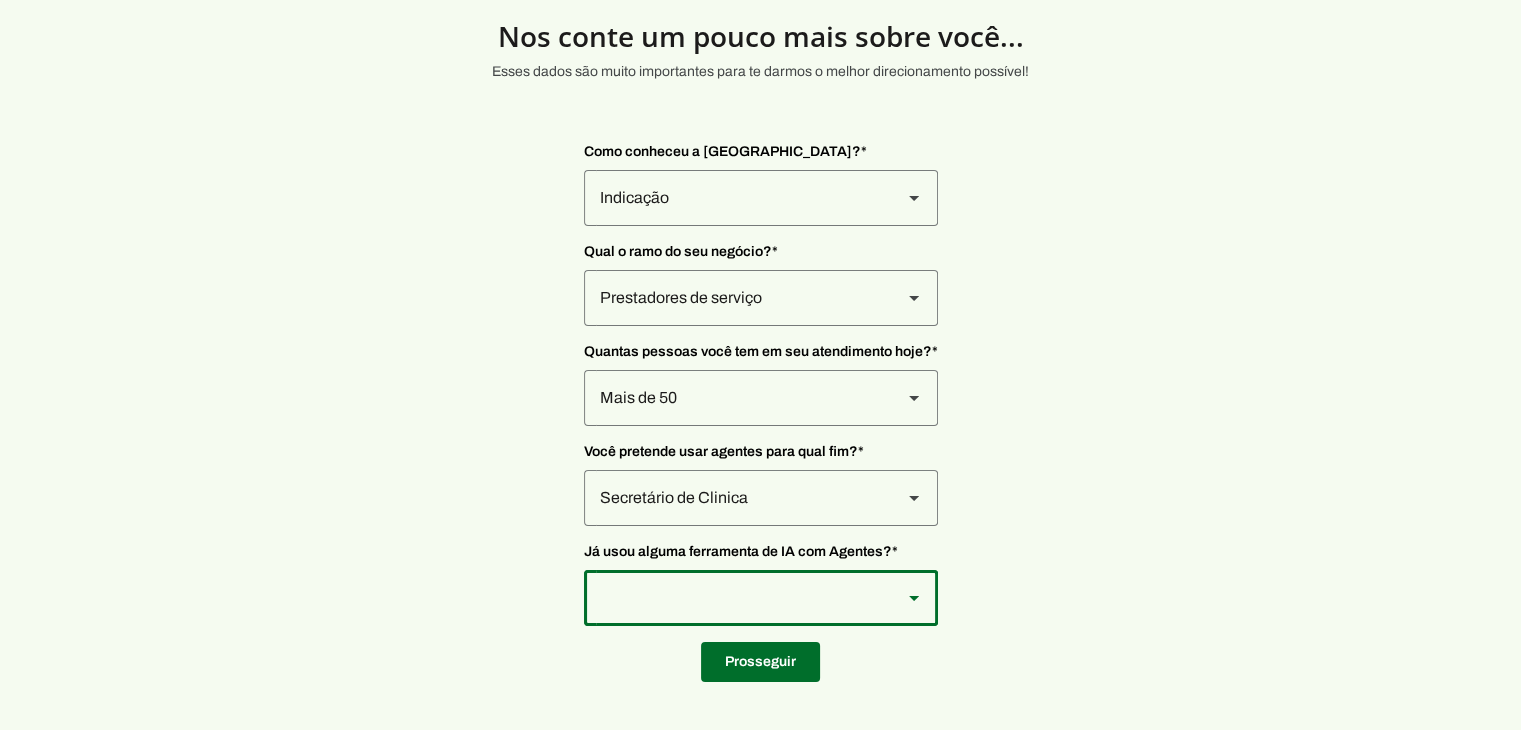 click at bounding box center [735, 198] 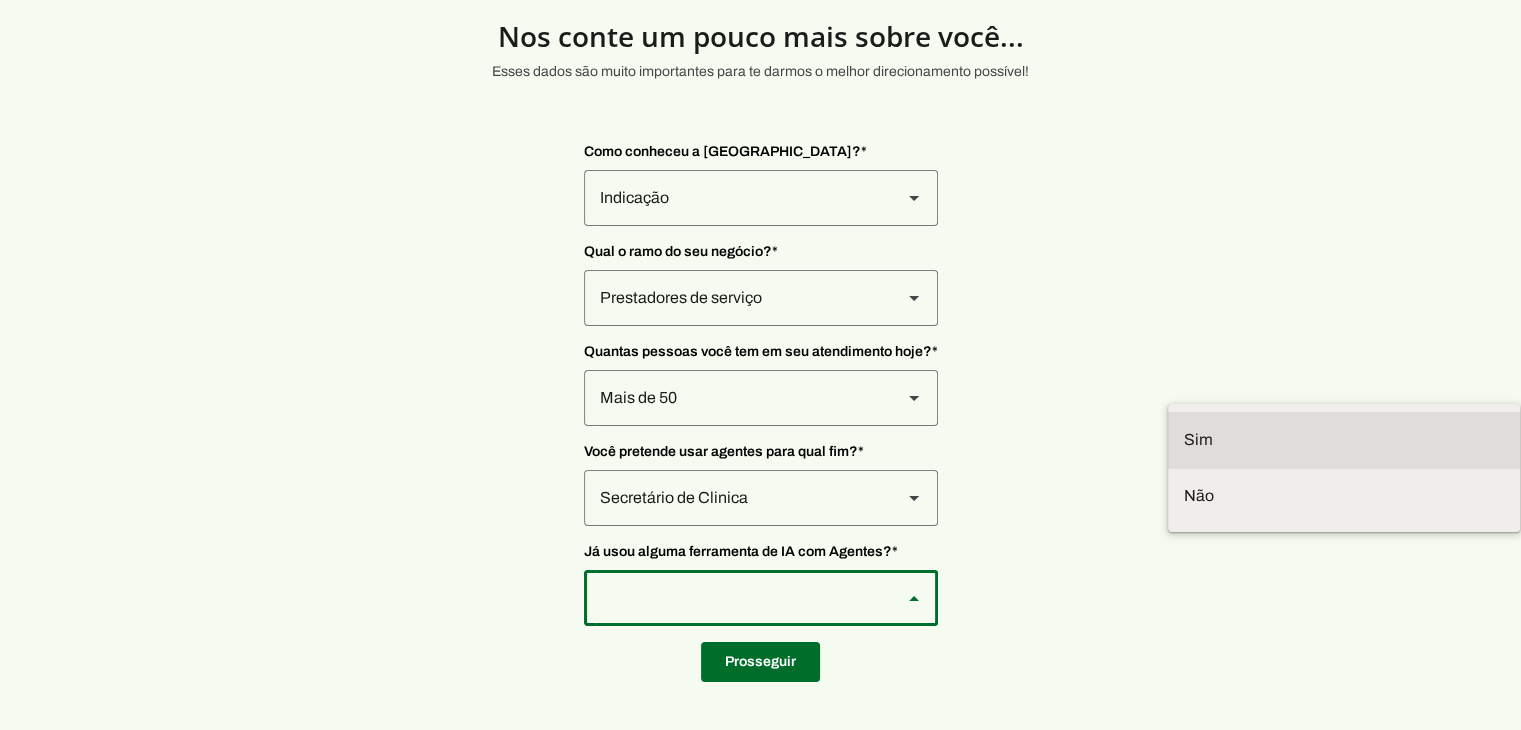 click at bounding box center (0, 0) 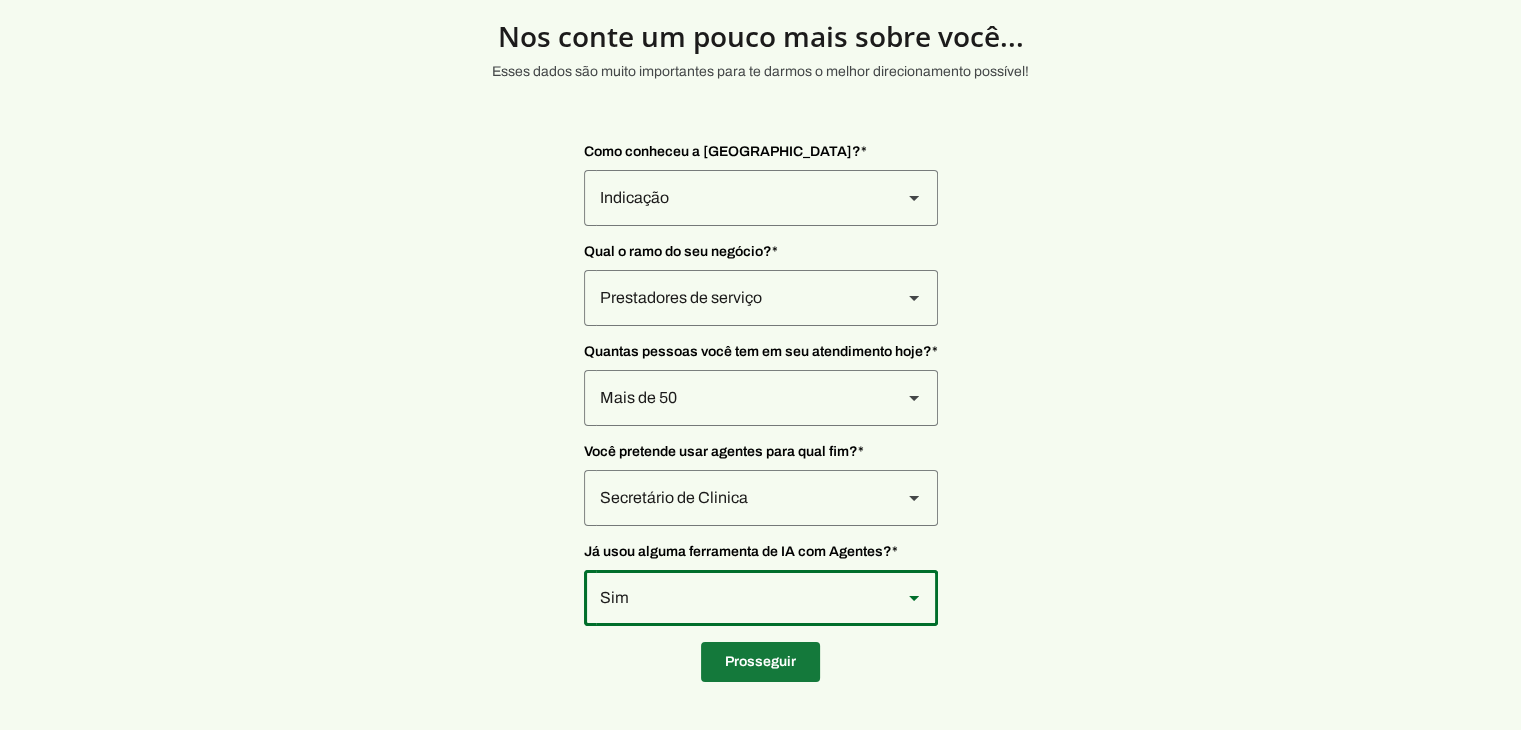 click at bounding box center [760, 662] 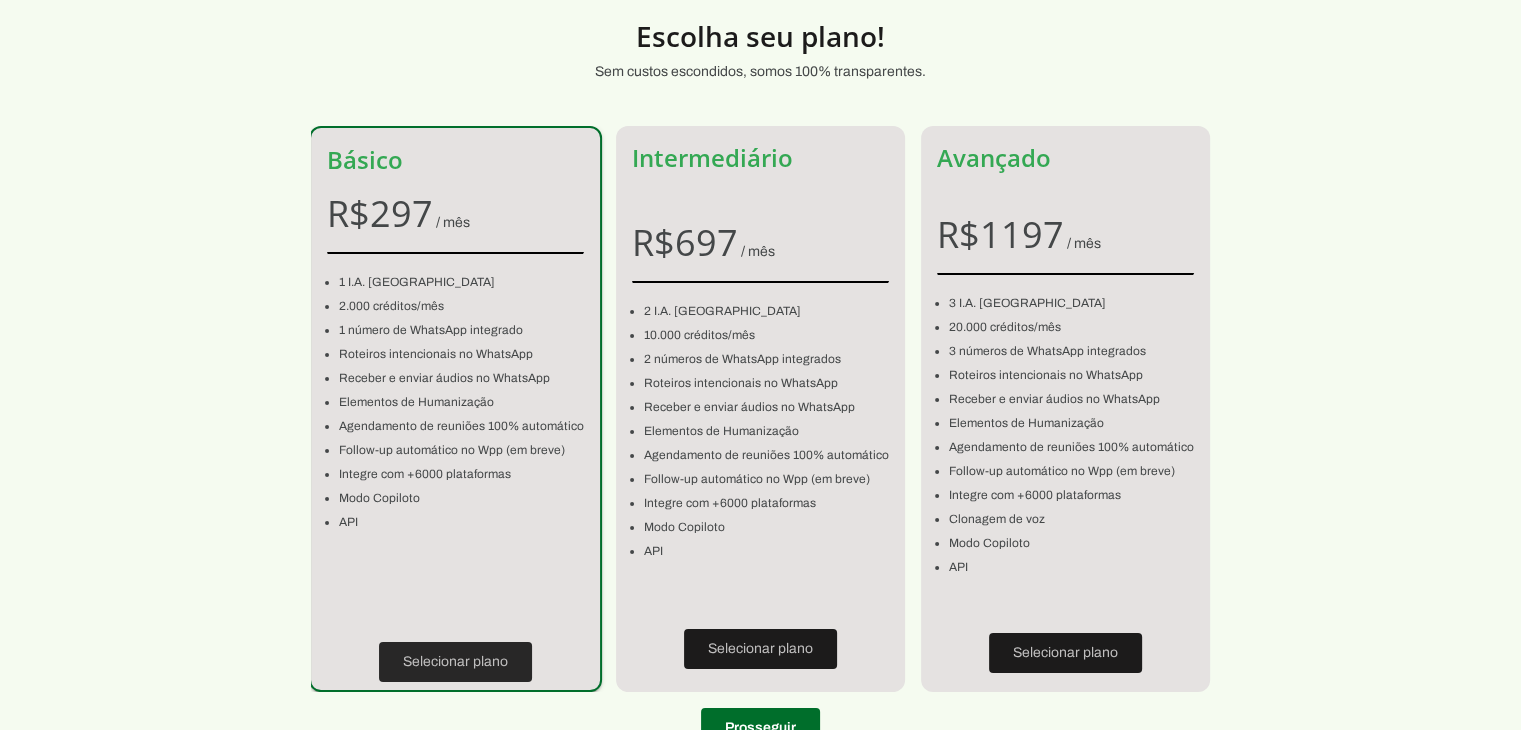 click at bounding box center [455, 662] 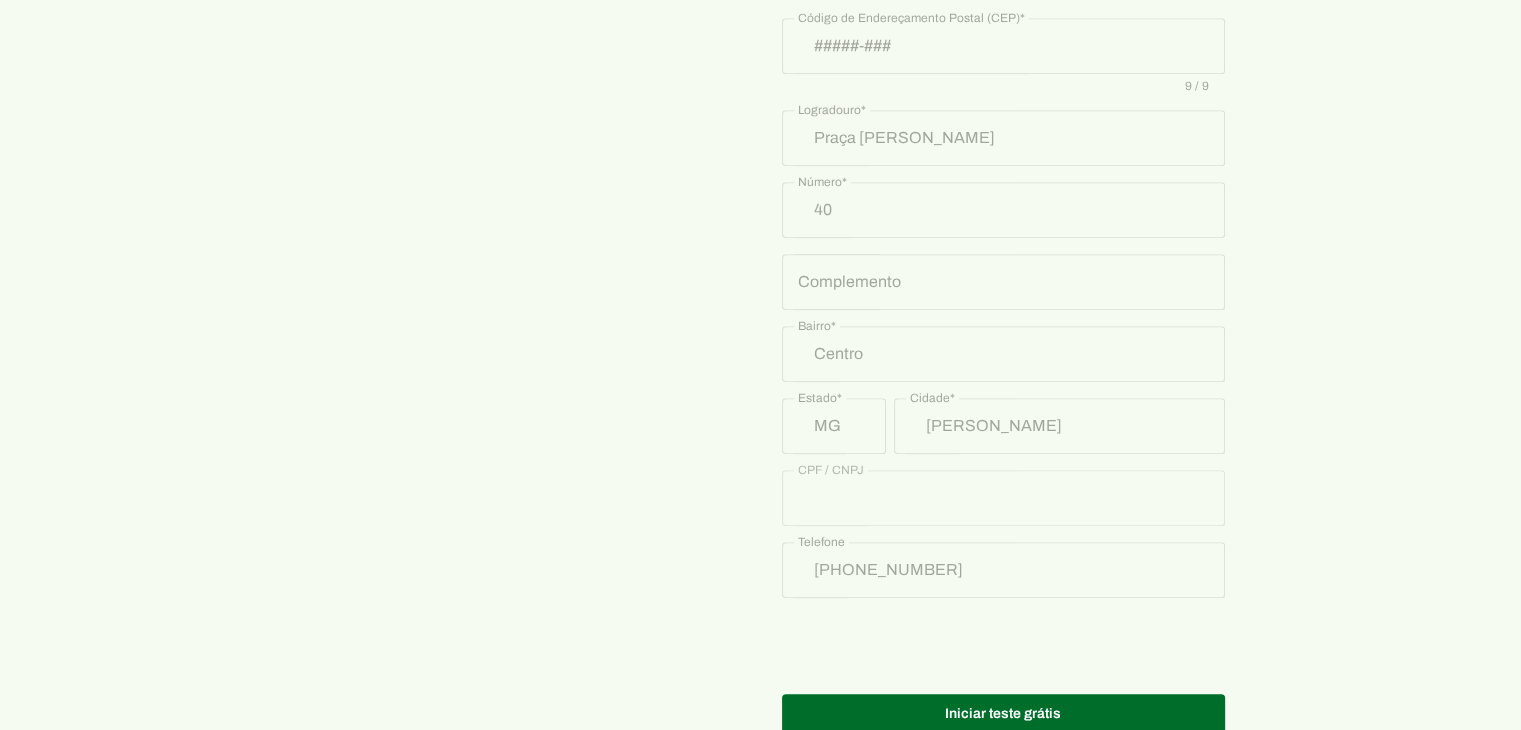 scroll, scrollTop: 1088, scrollLeft: 0, axis: vertical 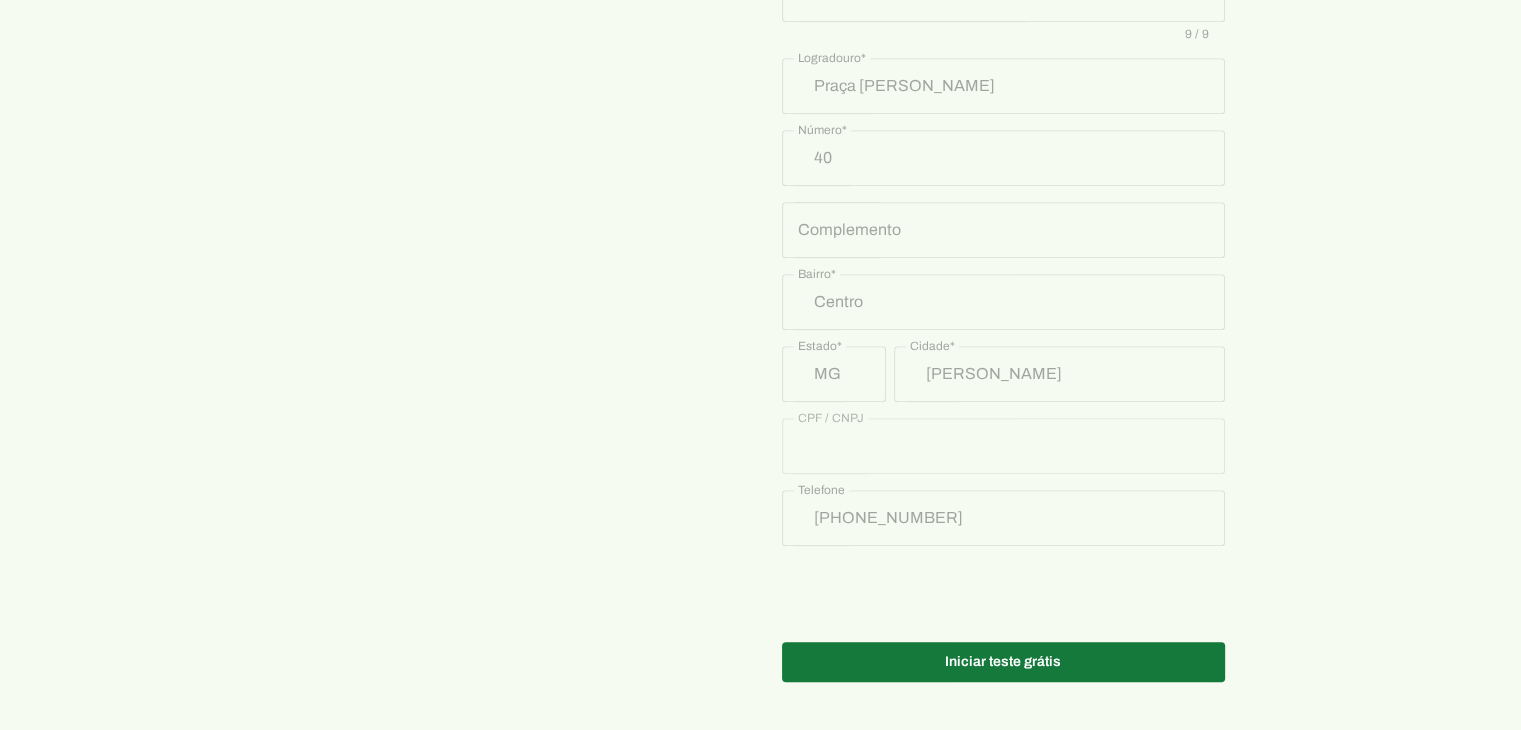 click at bounding box center (1003, 662) 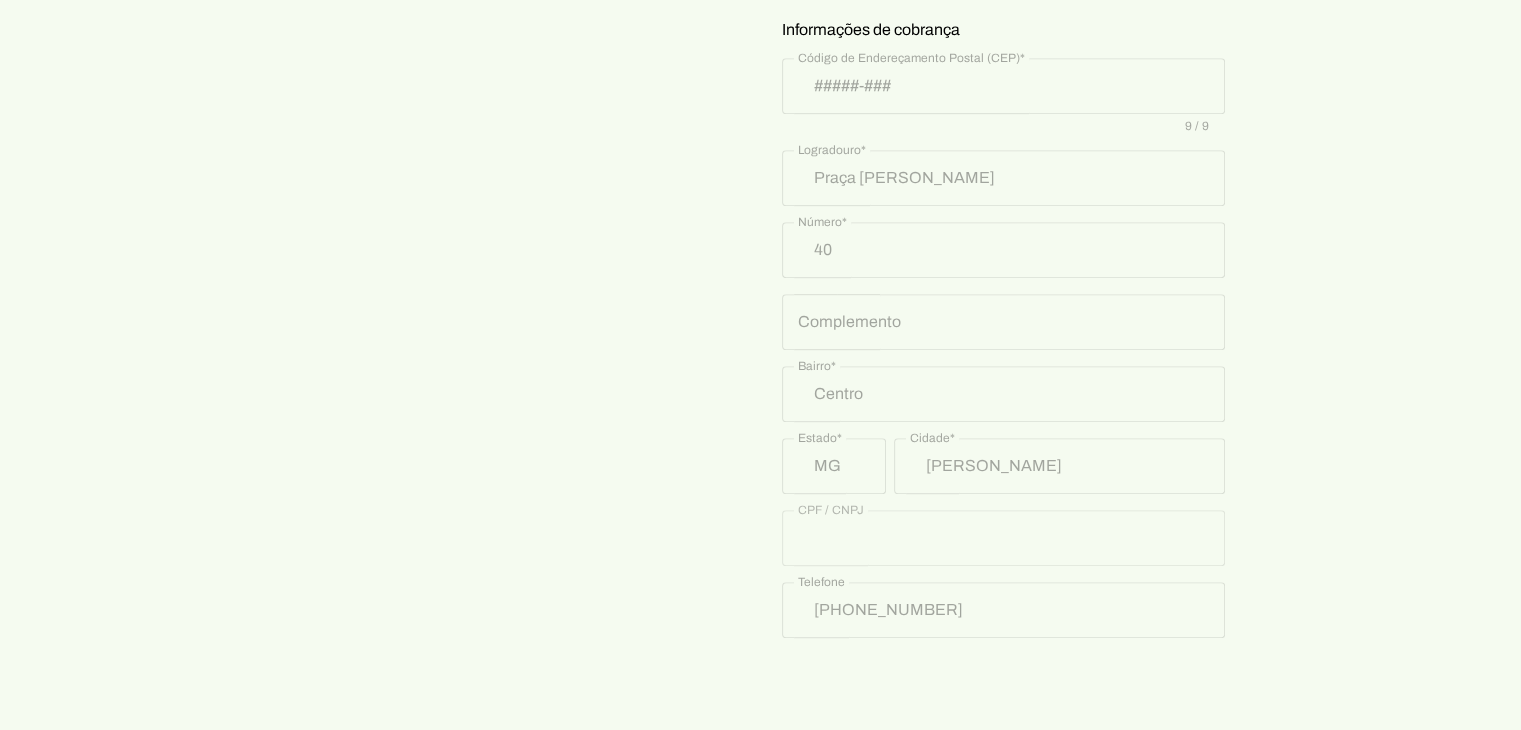 scroll, scrollTop: 1088, scrollLeft: 0, axis: vertical 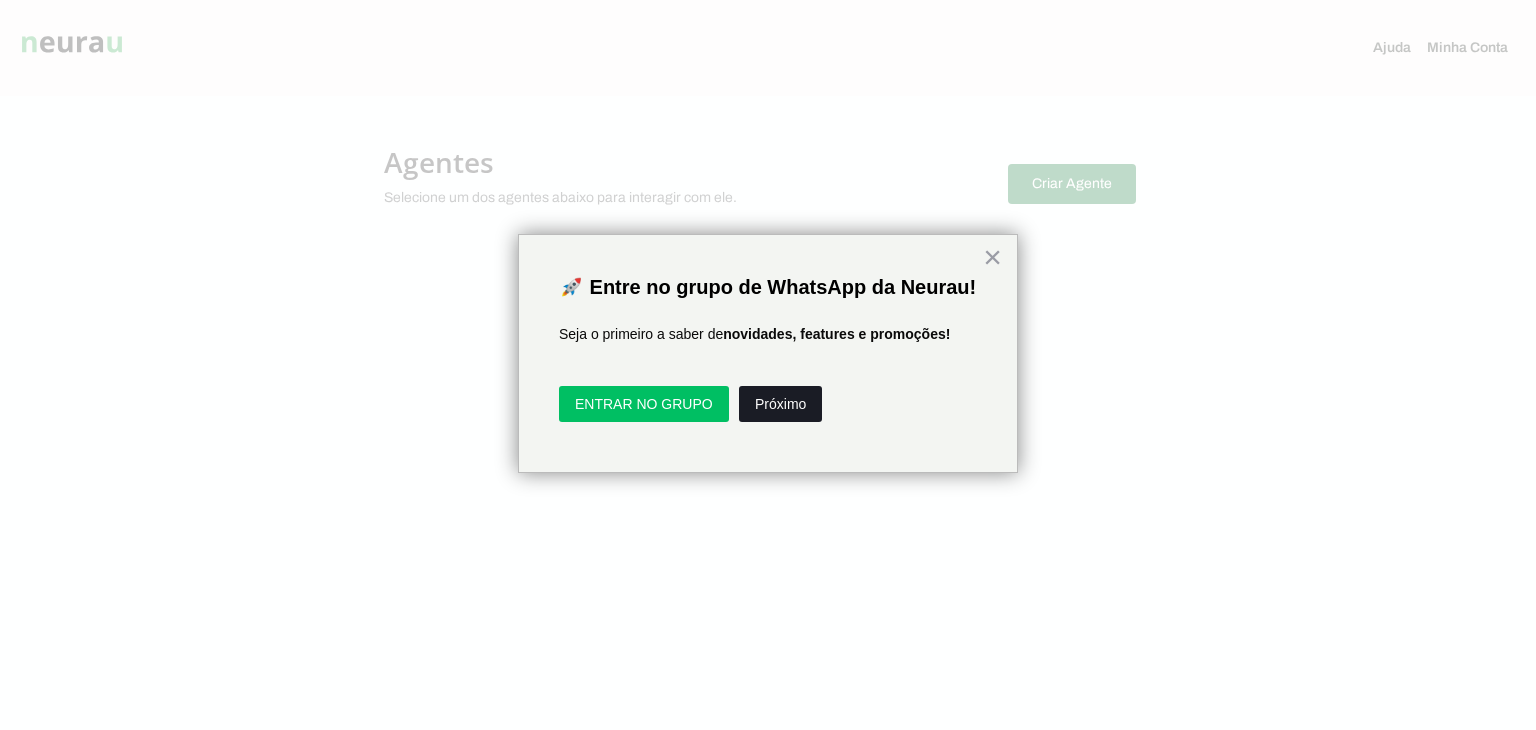 click on "Próximo" at bounding box center [780, 404] 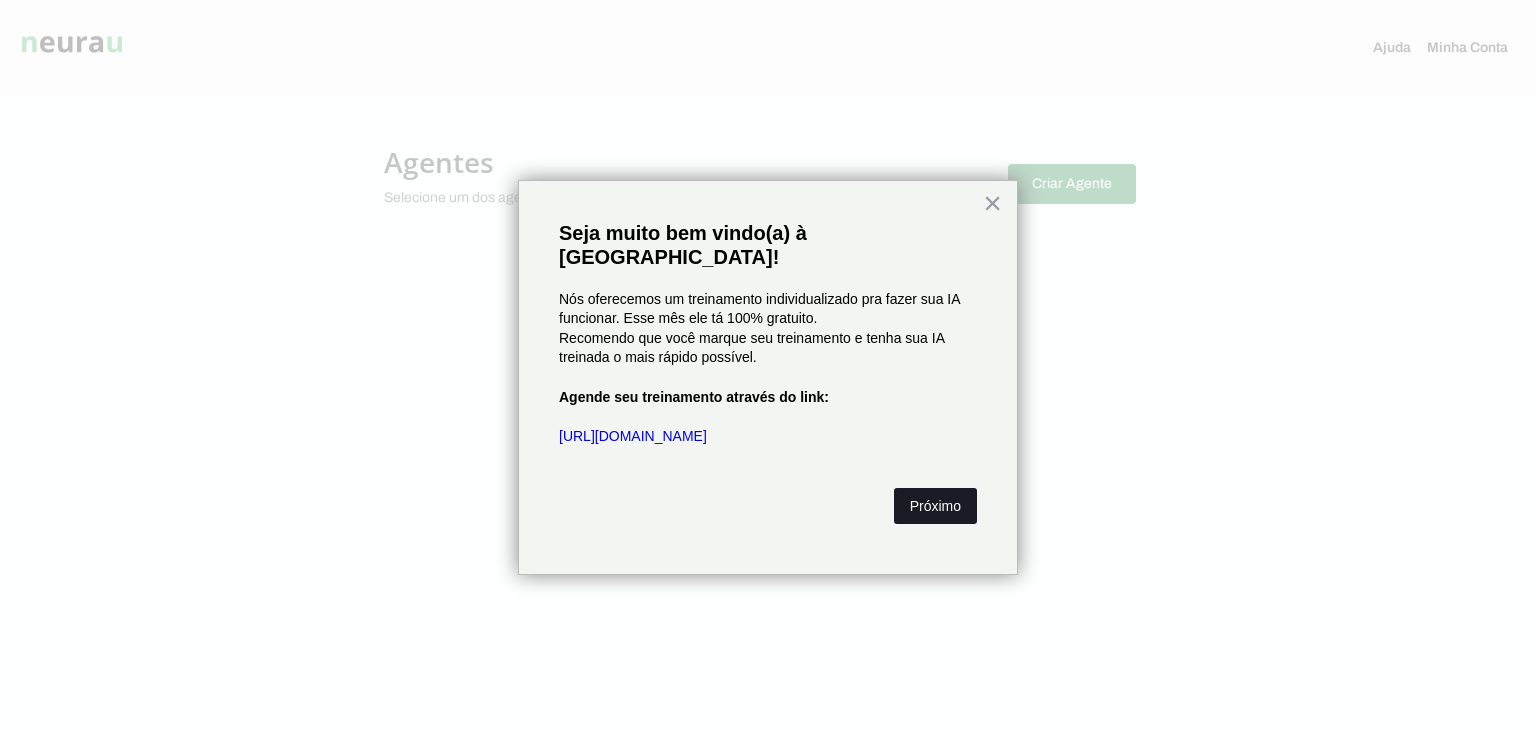 click on "Próximo" at bounding box center [935, 506] 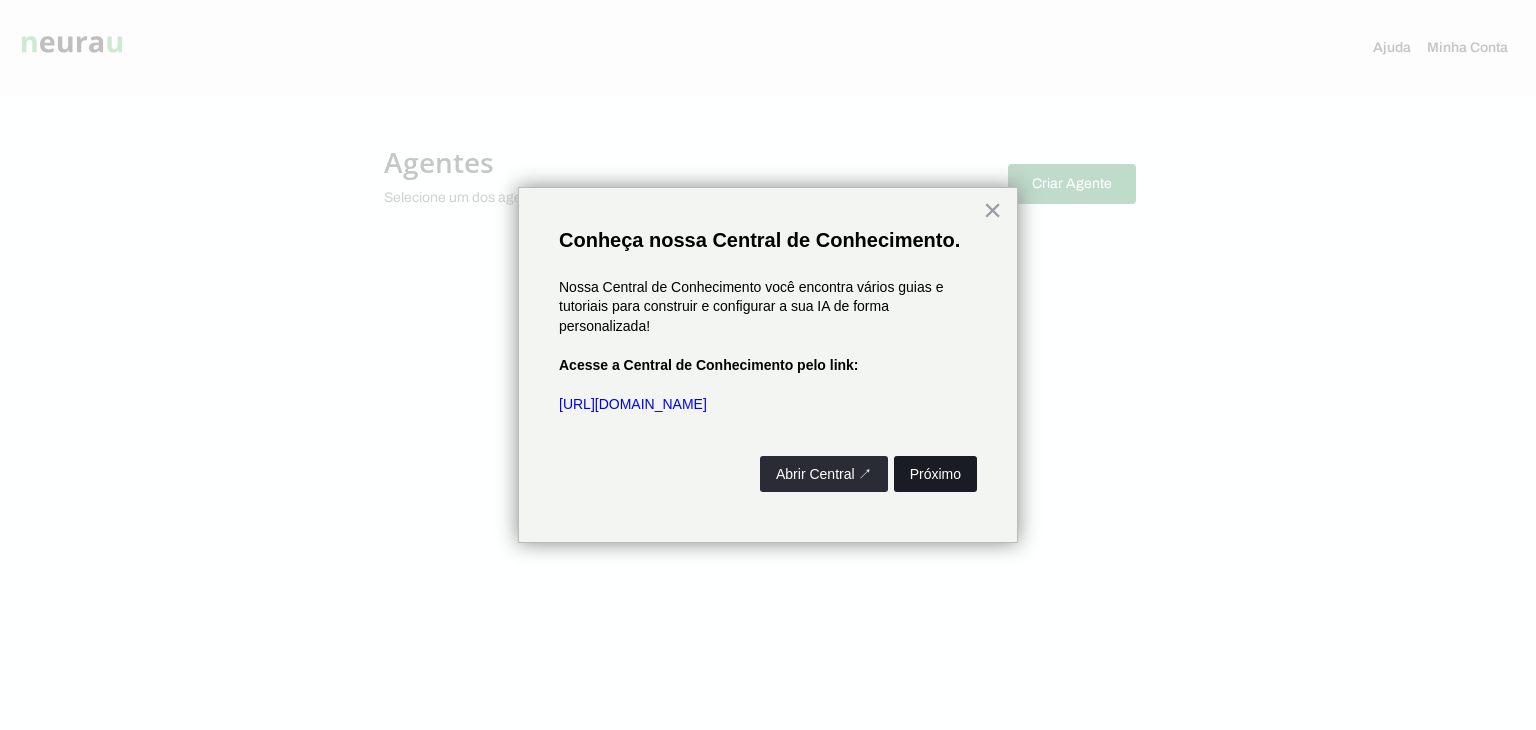 click on "Próximo" at bounding box center [935, 474] 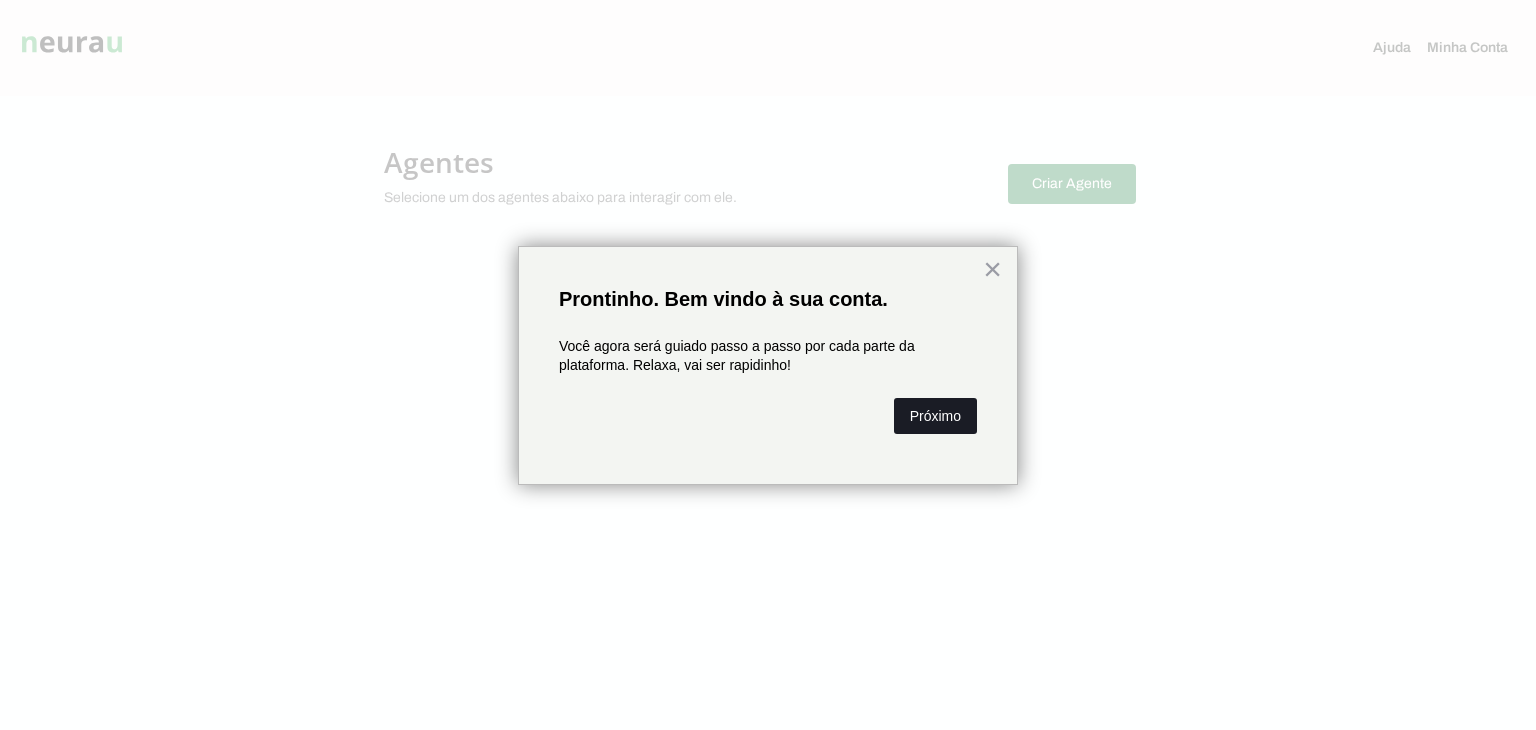 click on "Próximo" at bounding box center (935, 416) 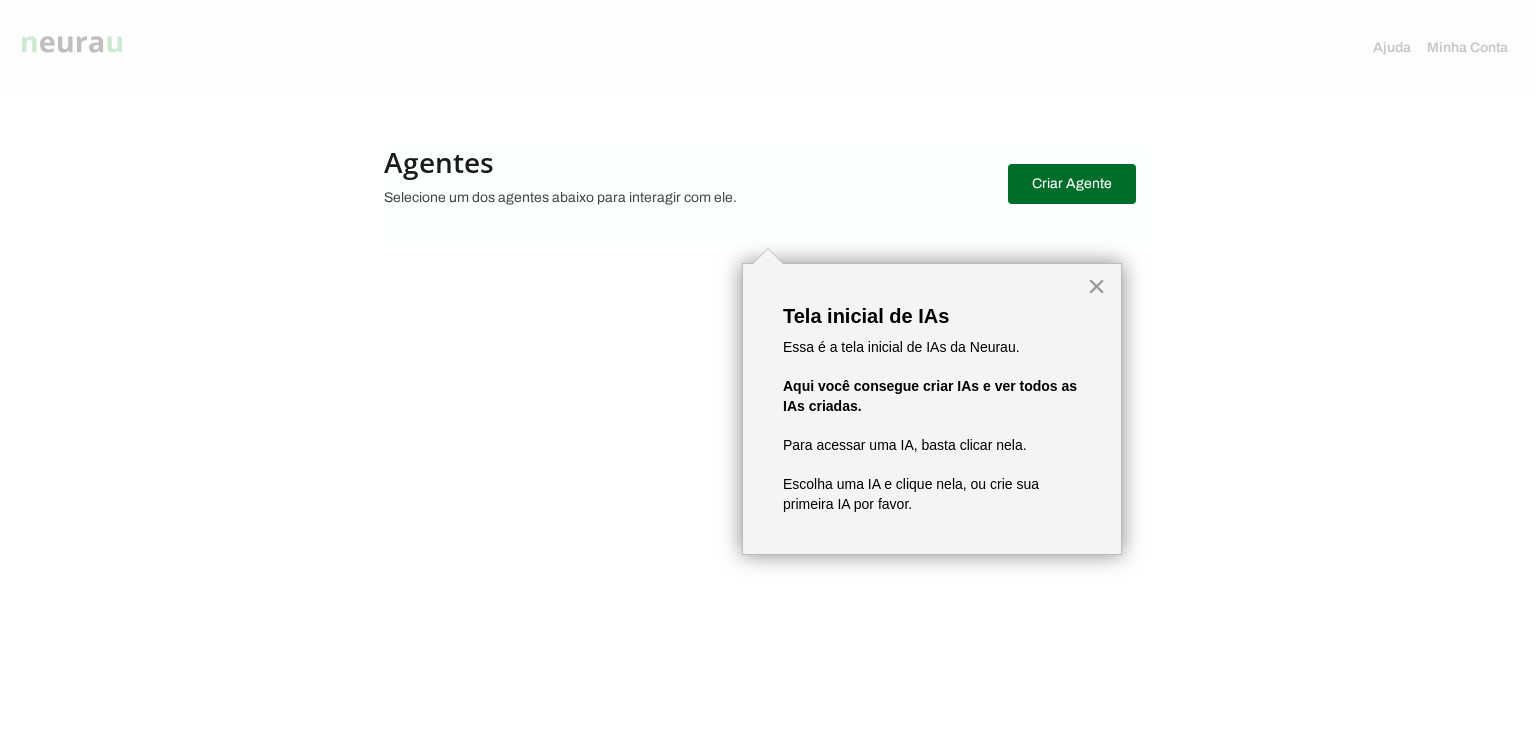 click on "×" at bounding box center (1096, 286) 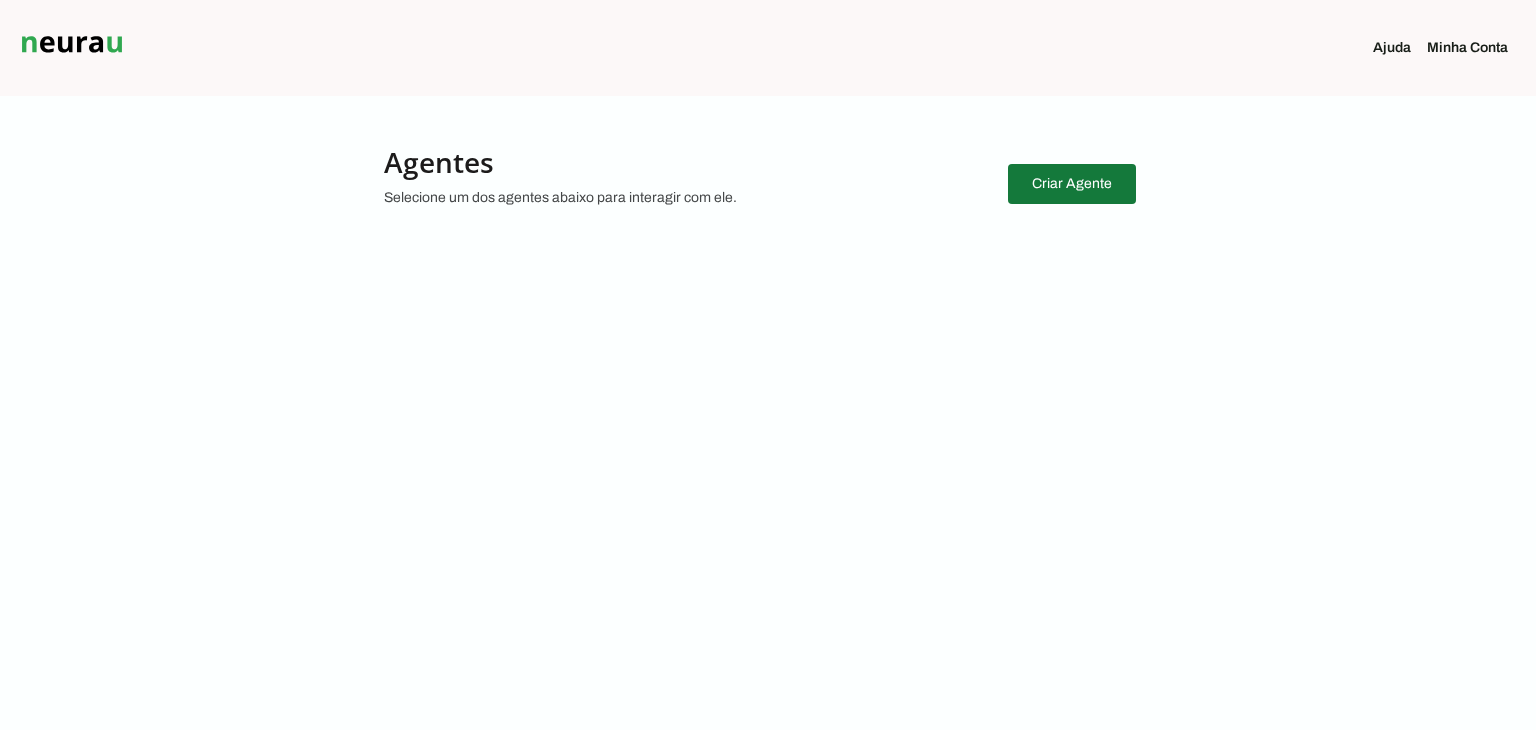 click at bounding box center (1072, 184) 